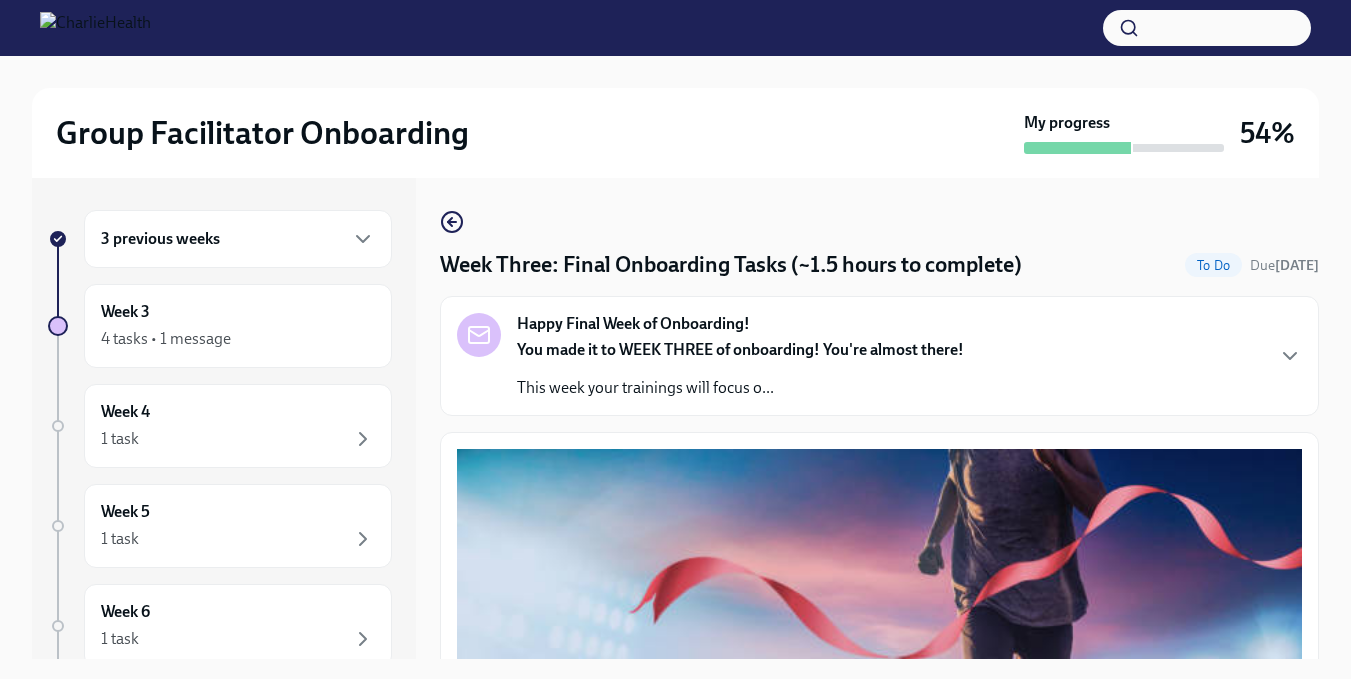 scroll, scrollTop: 36, scrollLeft: 0, axis: vertical 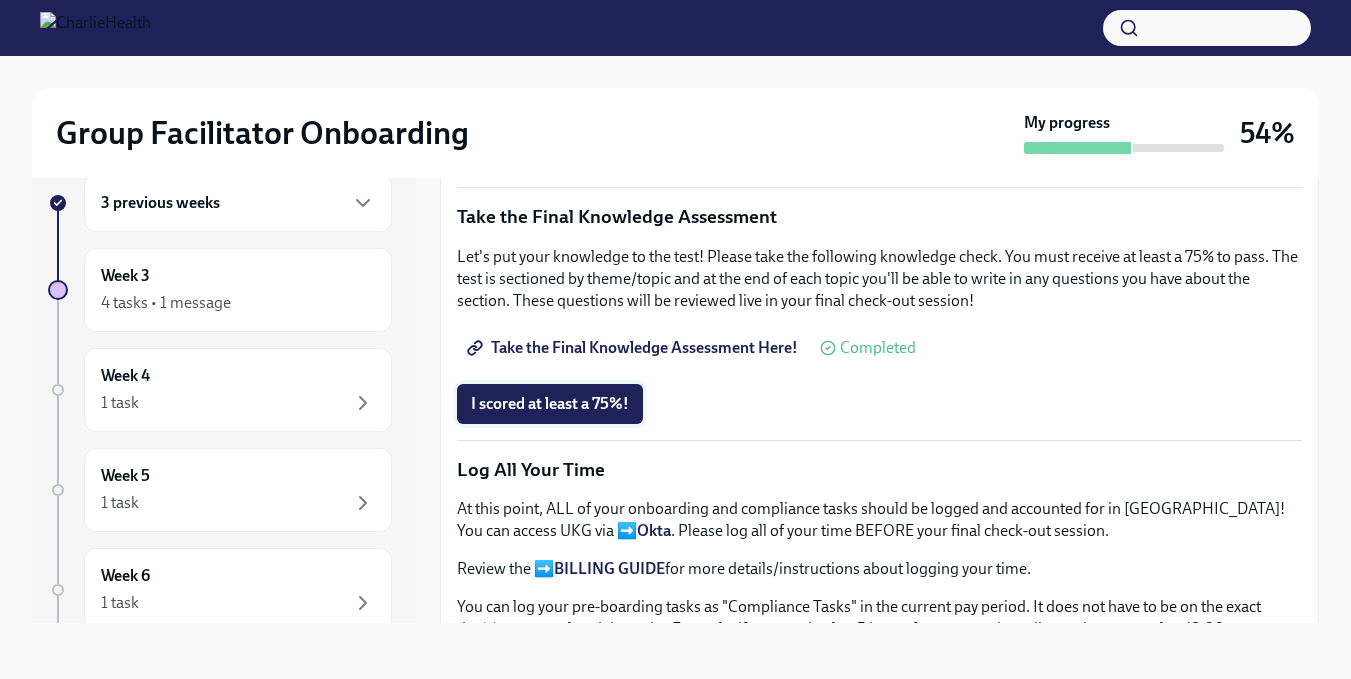 click on "I scored at least a 75%!" at bounding box center (550, 404) 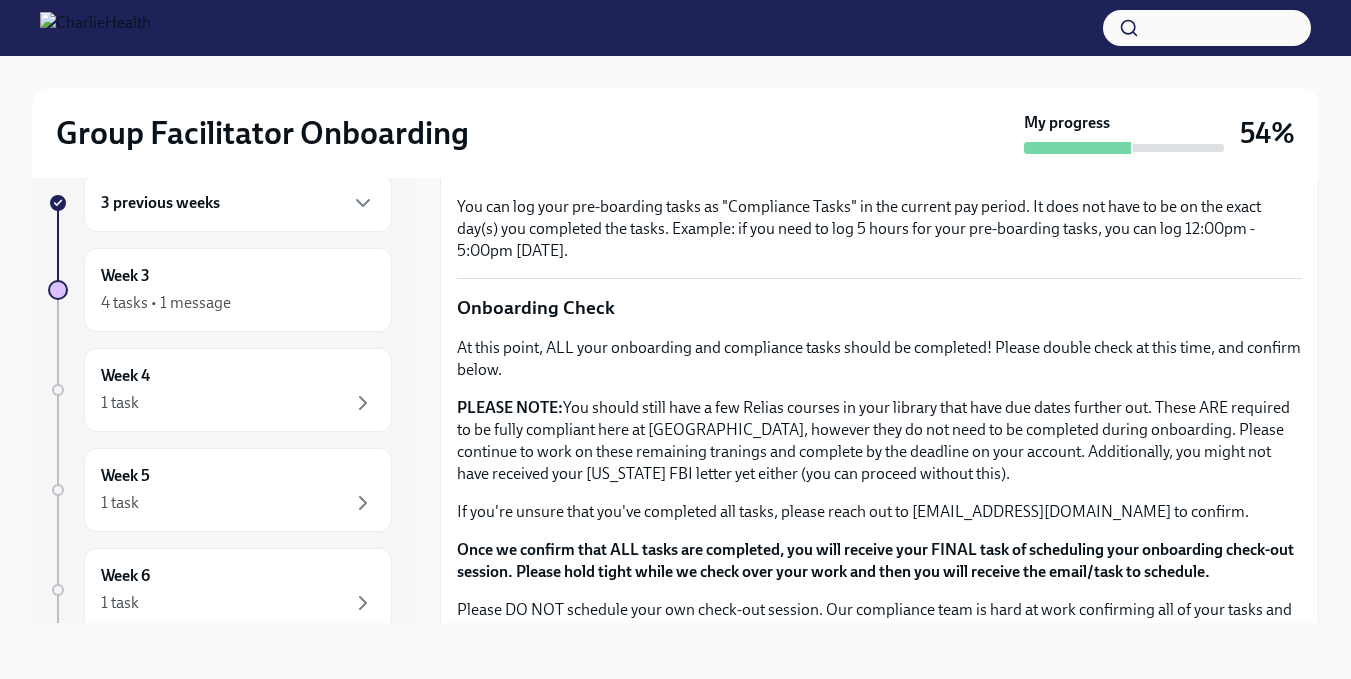 scroll, scrollTop: 1672, scrollLeft: 0, axis: vertical 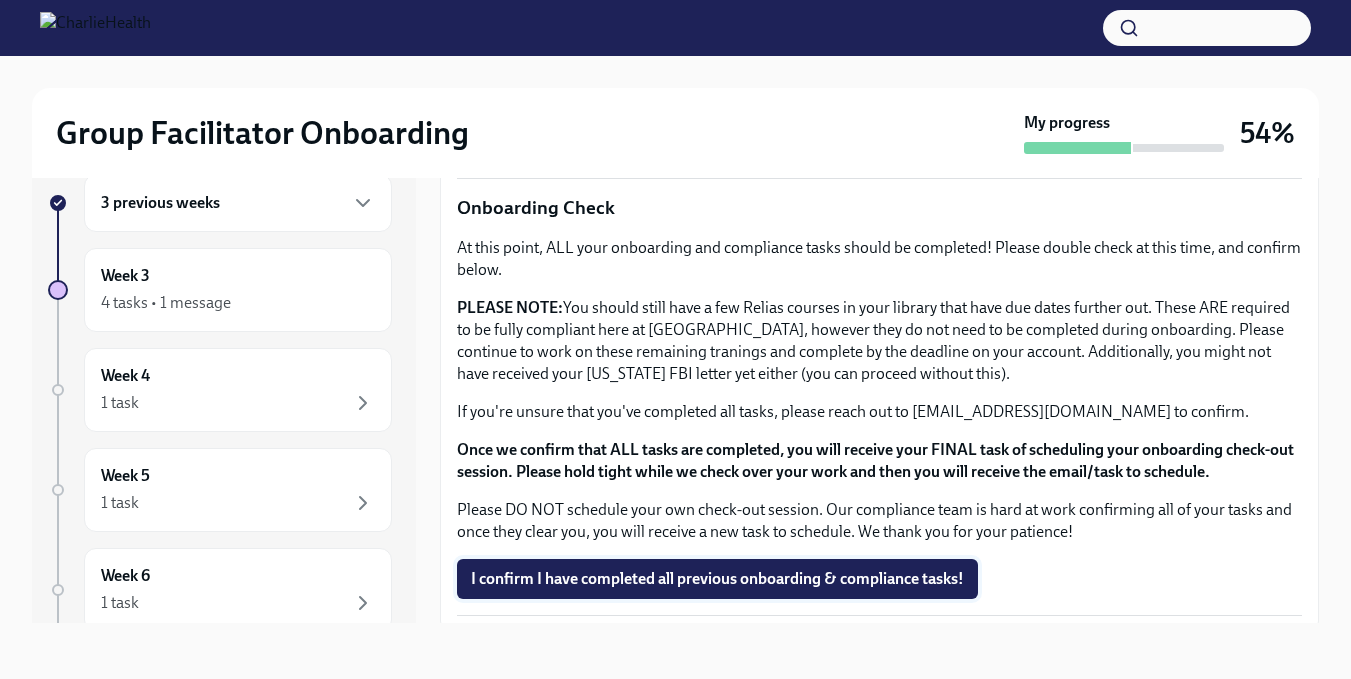 click on "I confirm I have completed all previous onboarding & compliance tasks!" at bounding box center [717, 579] 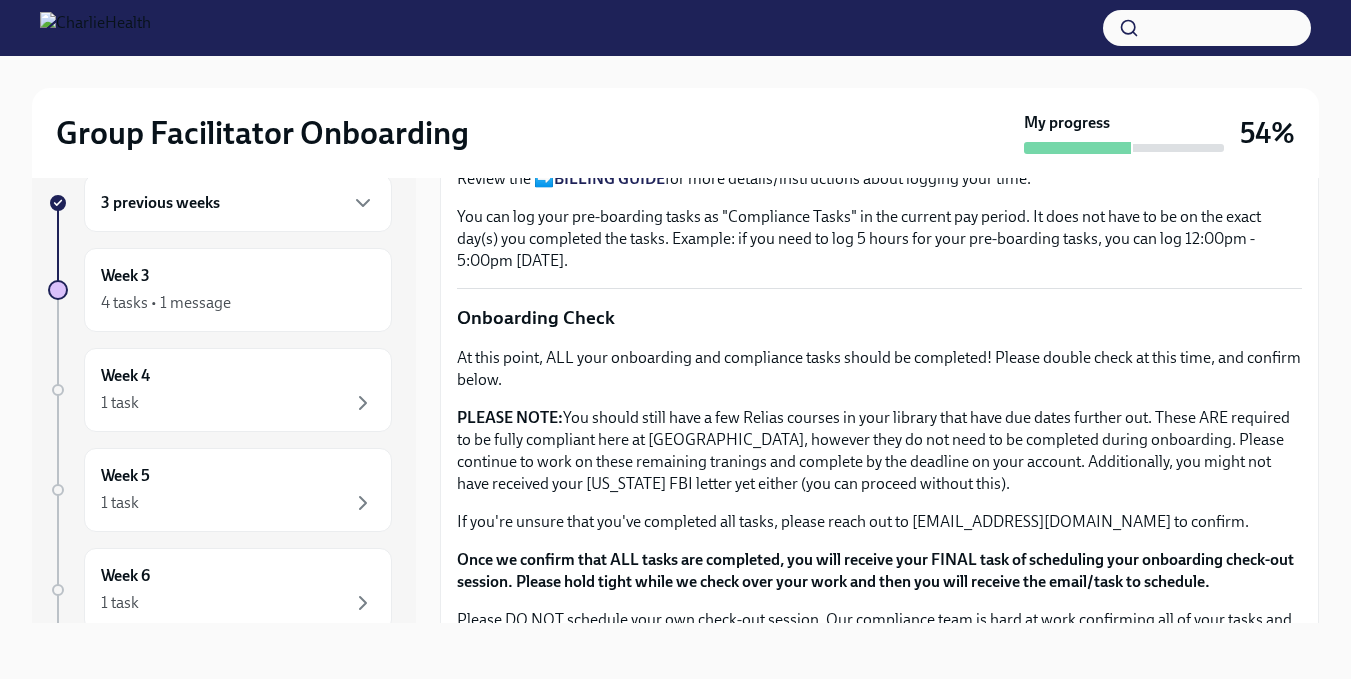 scroll, scrollTop: 1672, scrollLeft: 0, axis: vertical 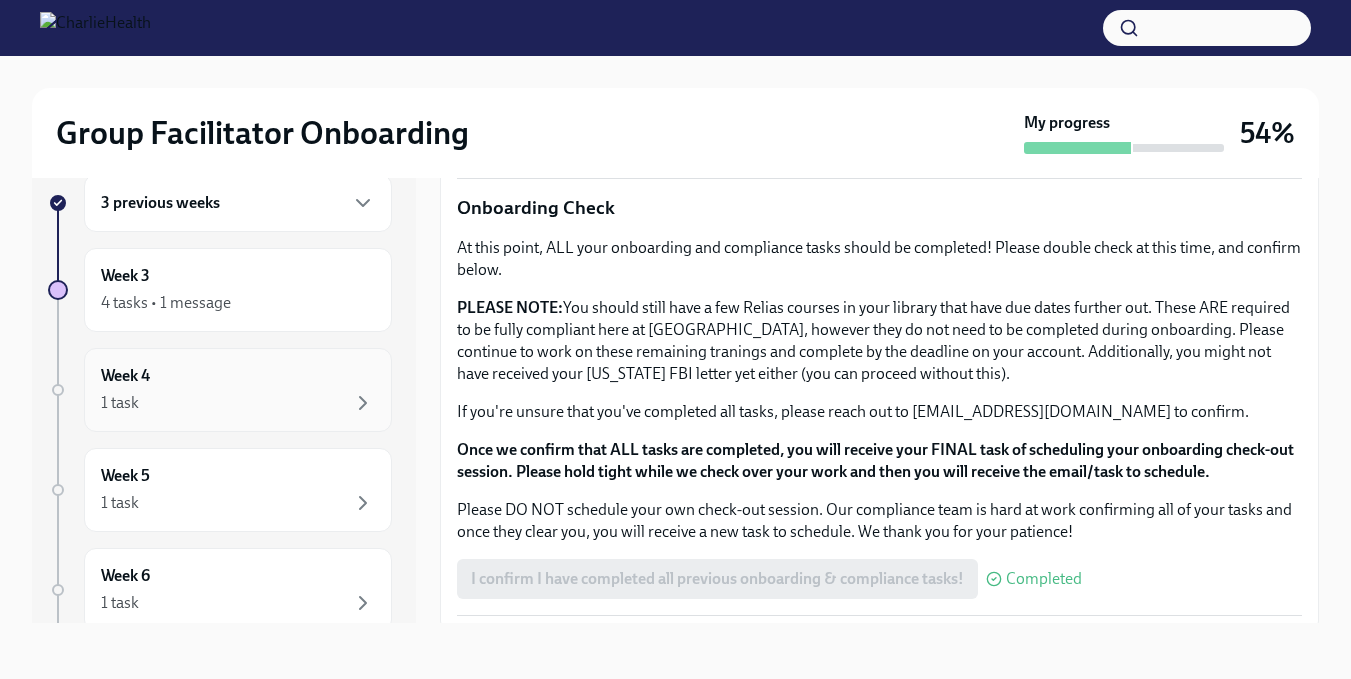 click on "Week 4" at bounding box center [125, 376] 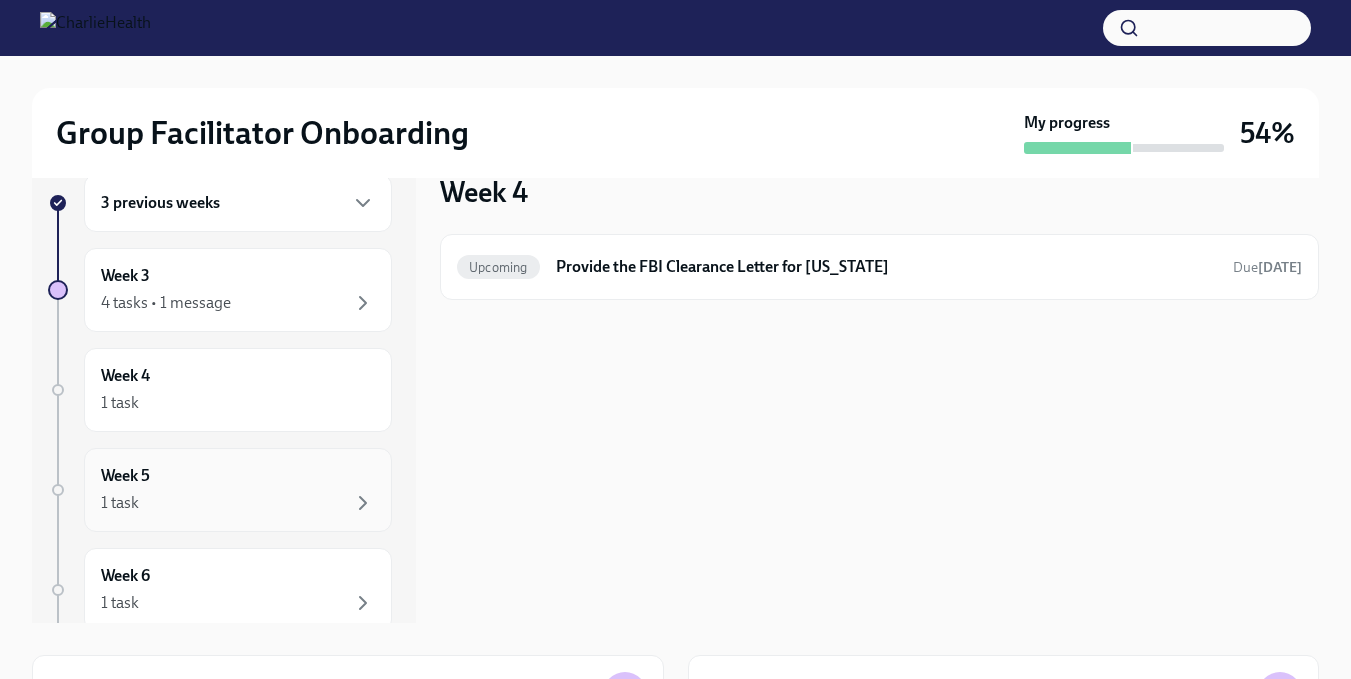 click on "Week 5" at bounding box center [125, 476] 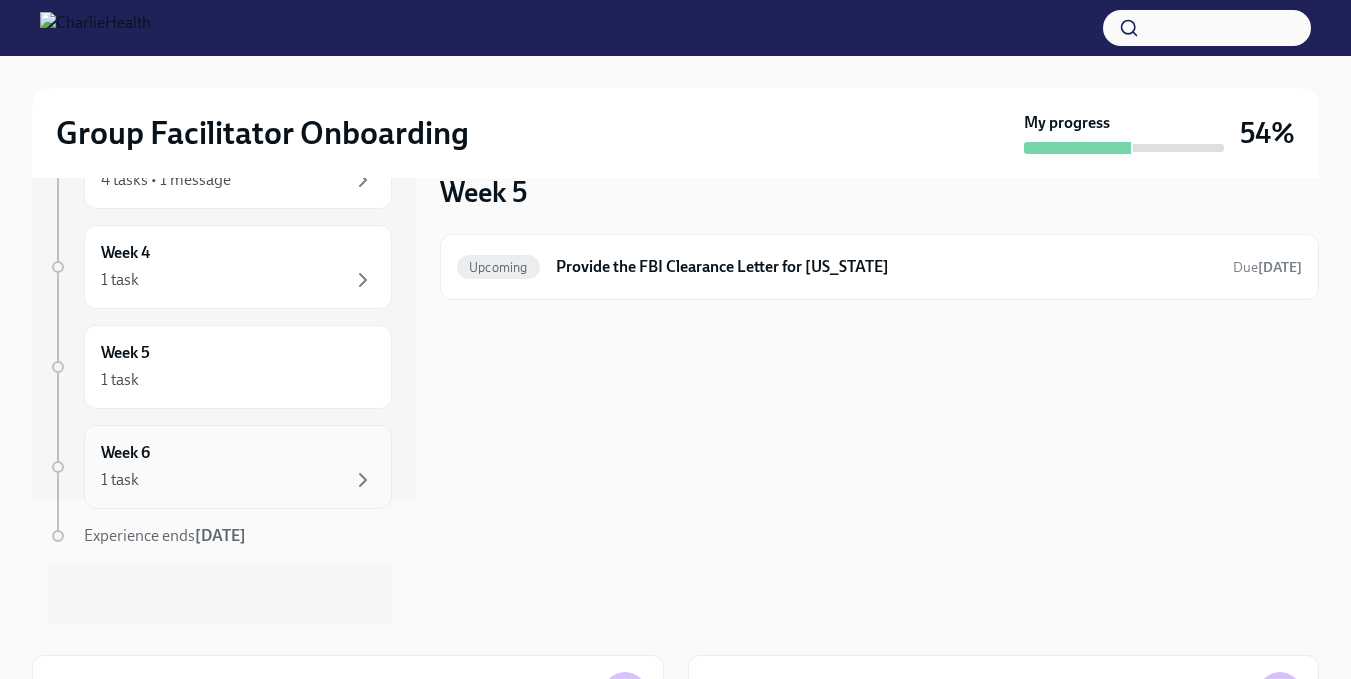 scroll, scrollTop: 127, scrollLeft: 0, axis: vertical 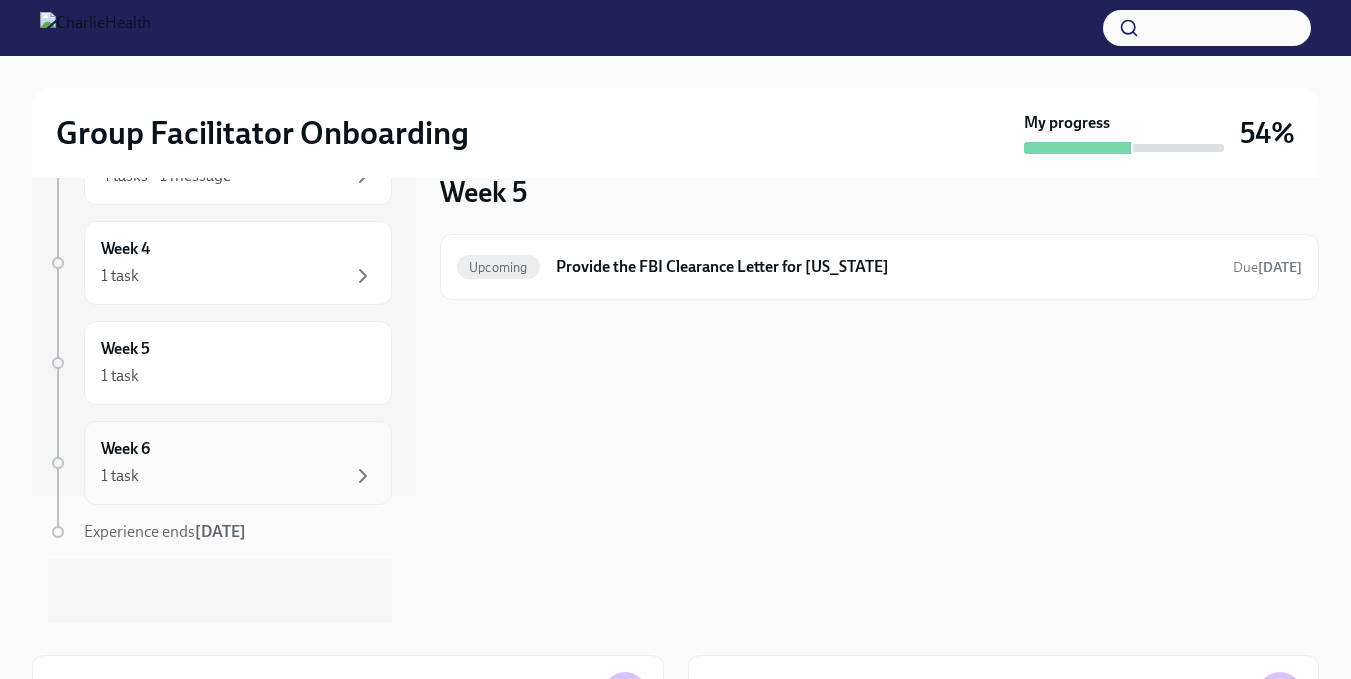 click on "Week 6" at bounding box center (125, 449) 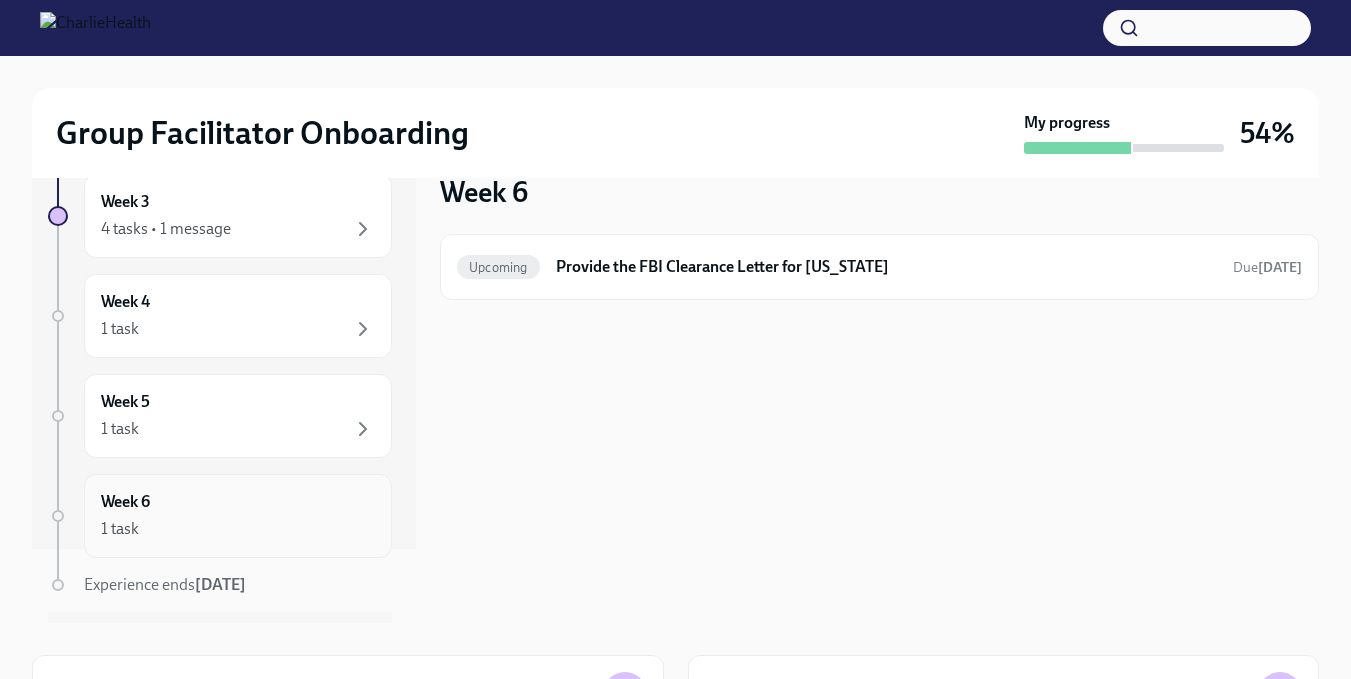 scroll, scrollTop: 0, scrollLeft: 0, axis: both 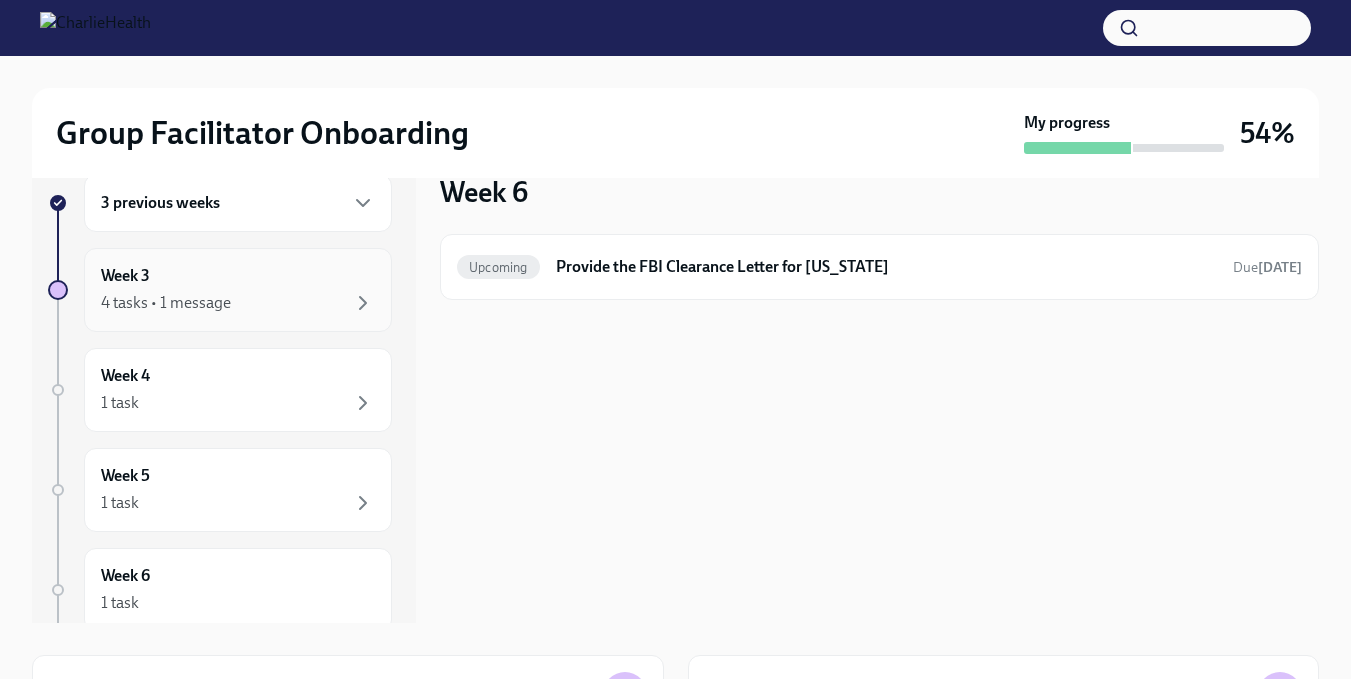 click on "Week 3" at bounding box center (125, 276) 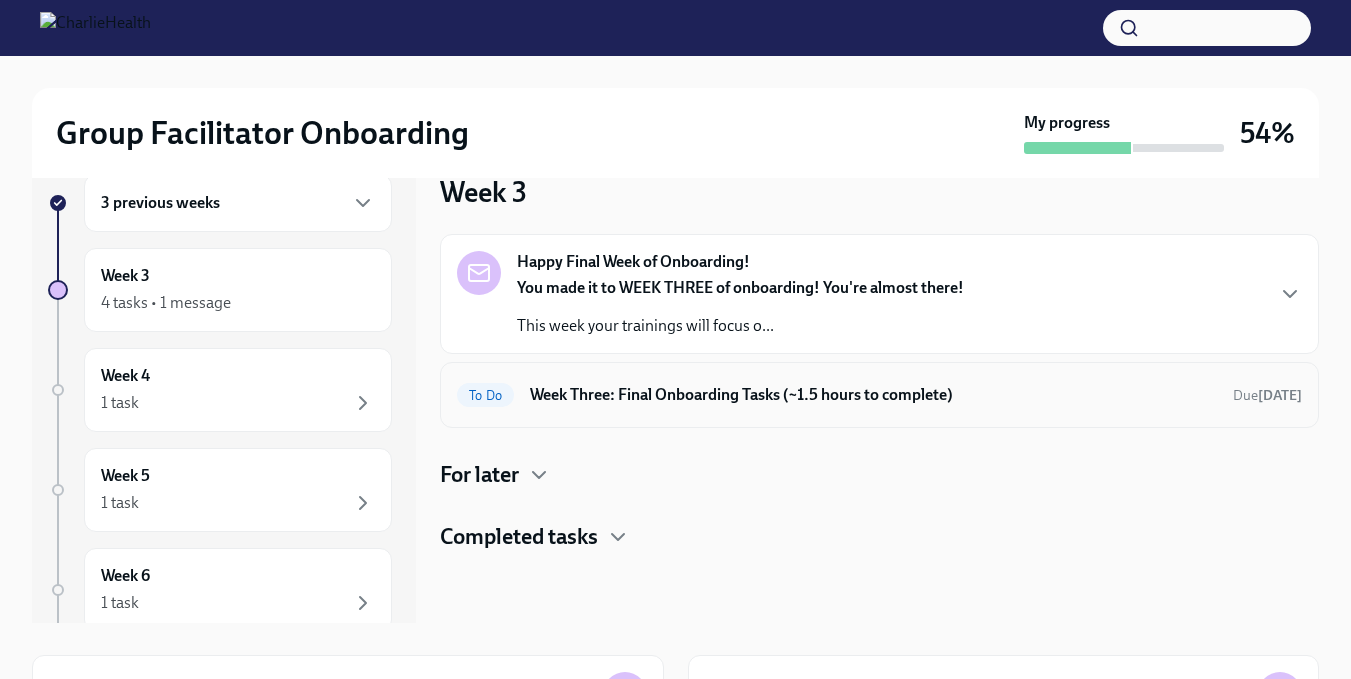 click on "Week Three: Final Onboarding Tasks (~1.5 hours to complete)" at bounding box center [873, 395] 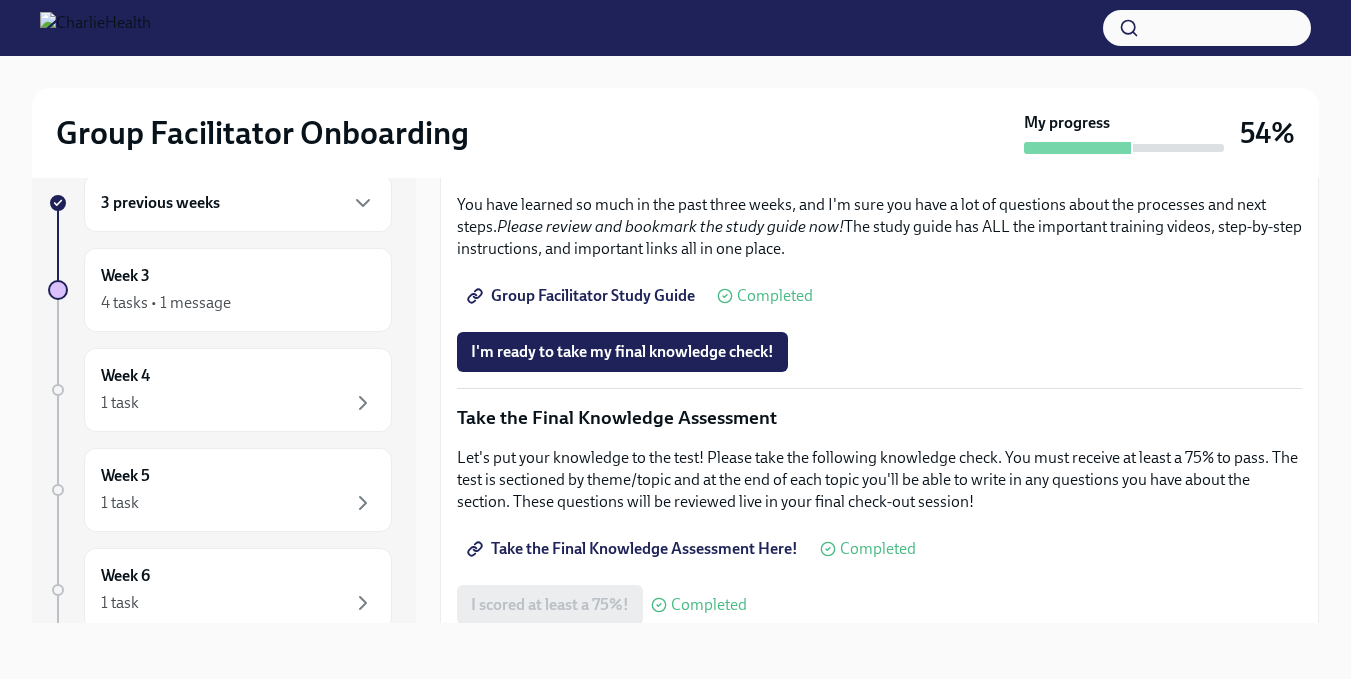 scroll, scrollTop: 972, scrollLeft: 0, axis: vertical 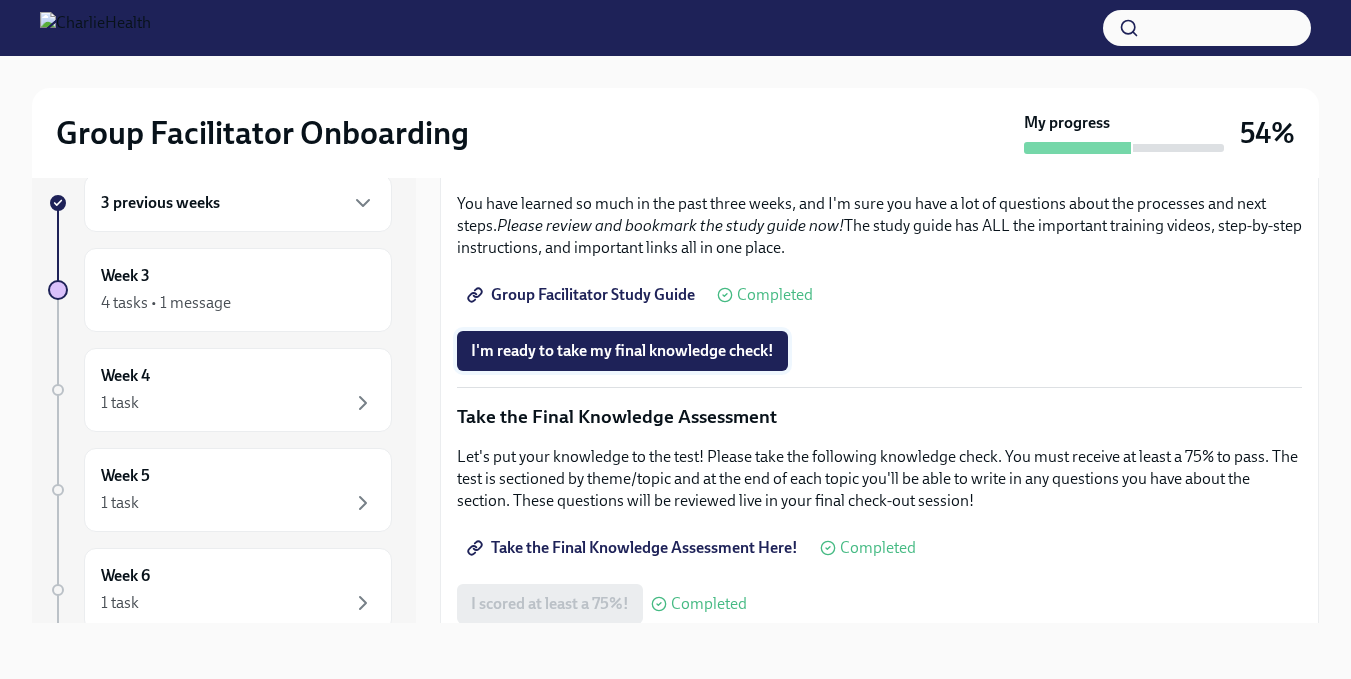 click on "I'm ready to take my final knowledge check!" at bounding box center [622, 351] 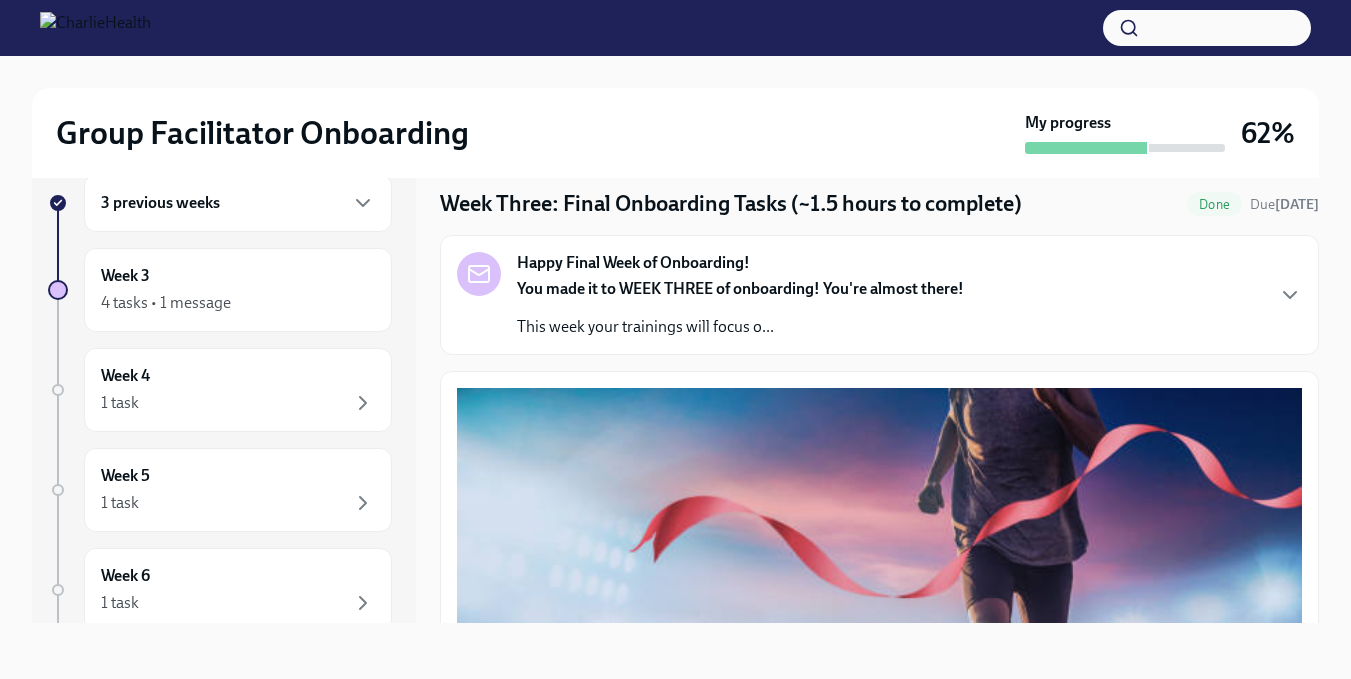 scroll, scrollTop: 0, scrollLeft: 0, axis: both 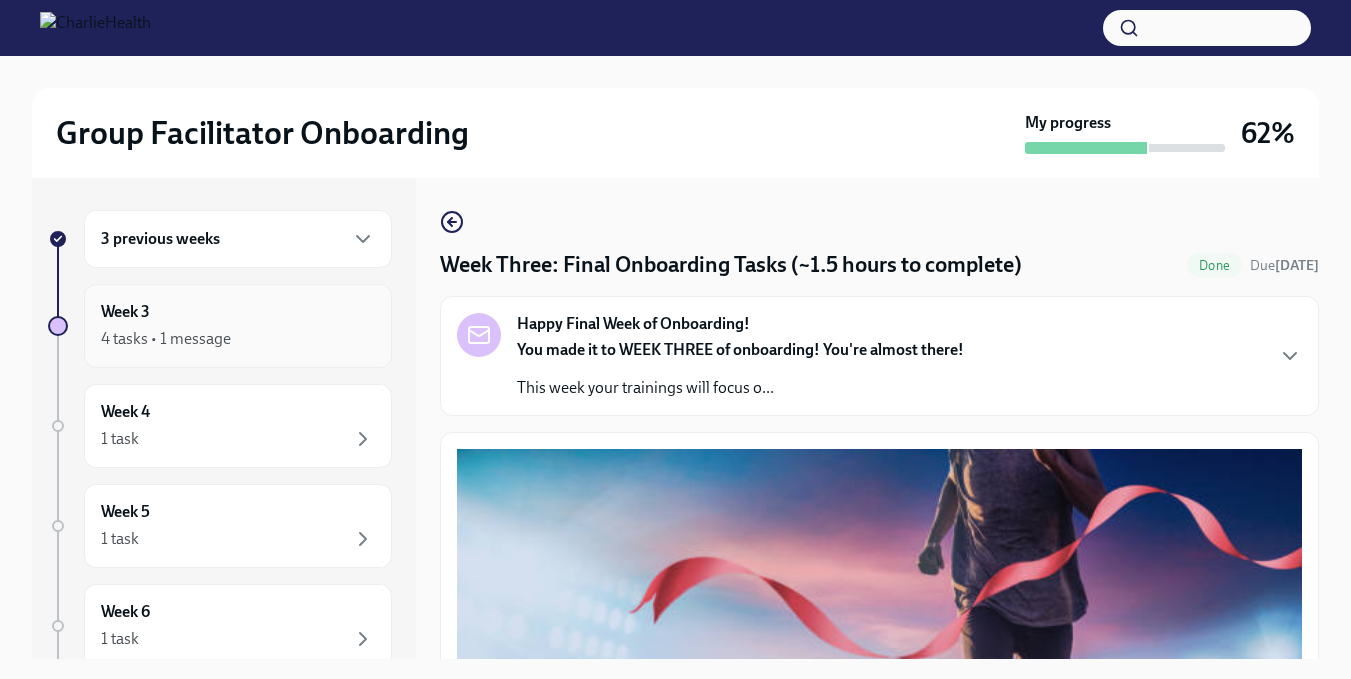 click on "Week 3" at bounding box center [125, 312] 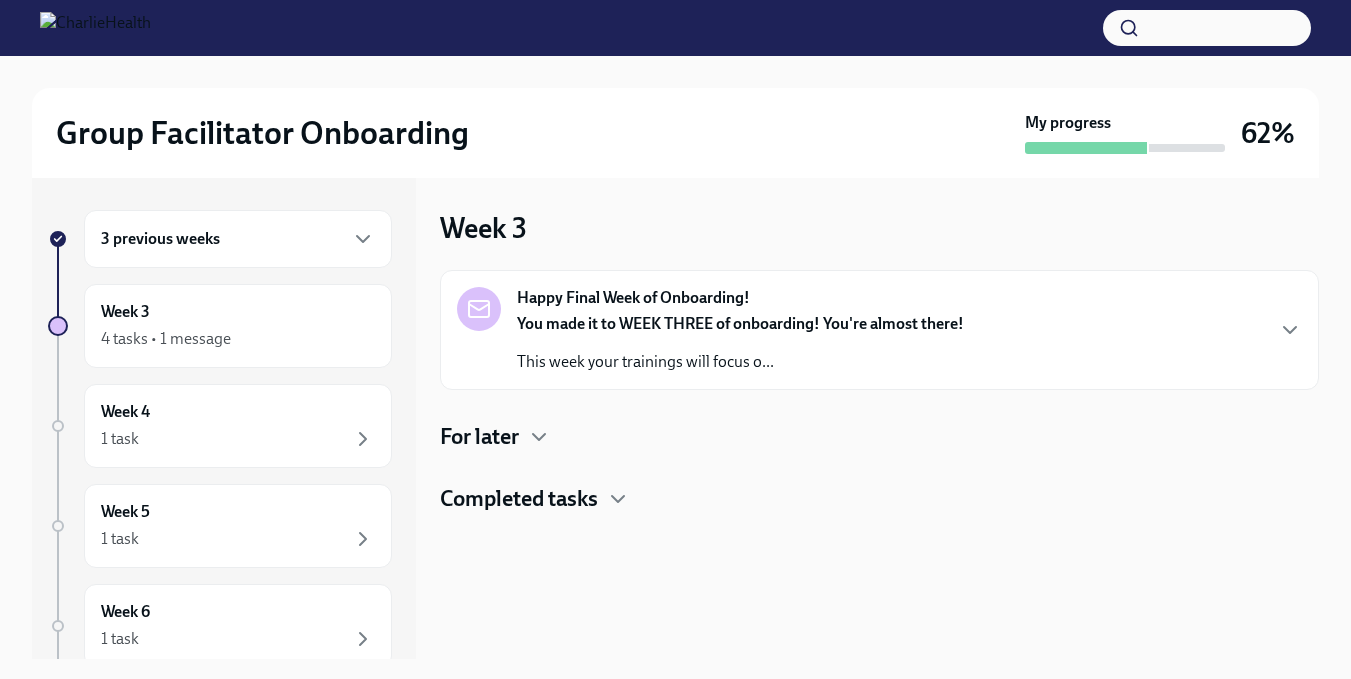 click on "For later" at bounding box center [479, 437] 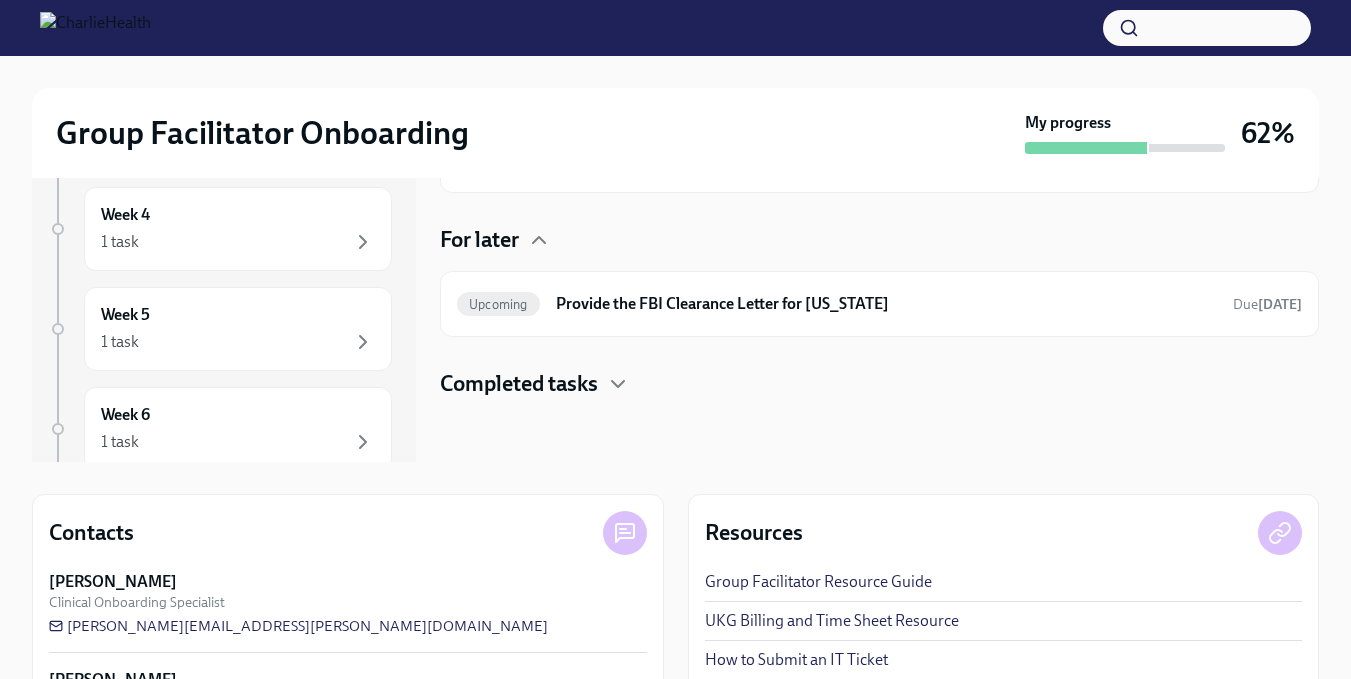 scroll, scrollTop: 200, scrollLeft: 0, axis: vertical 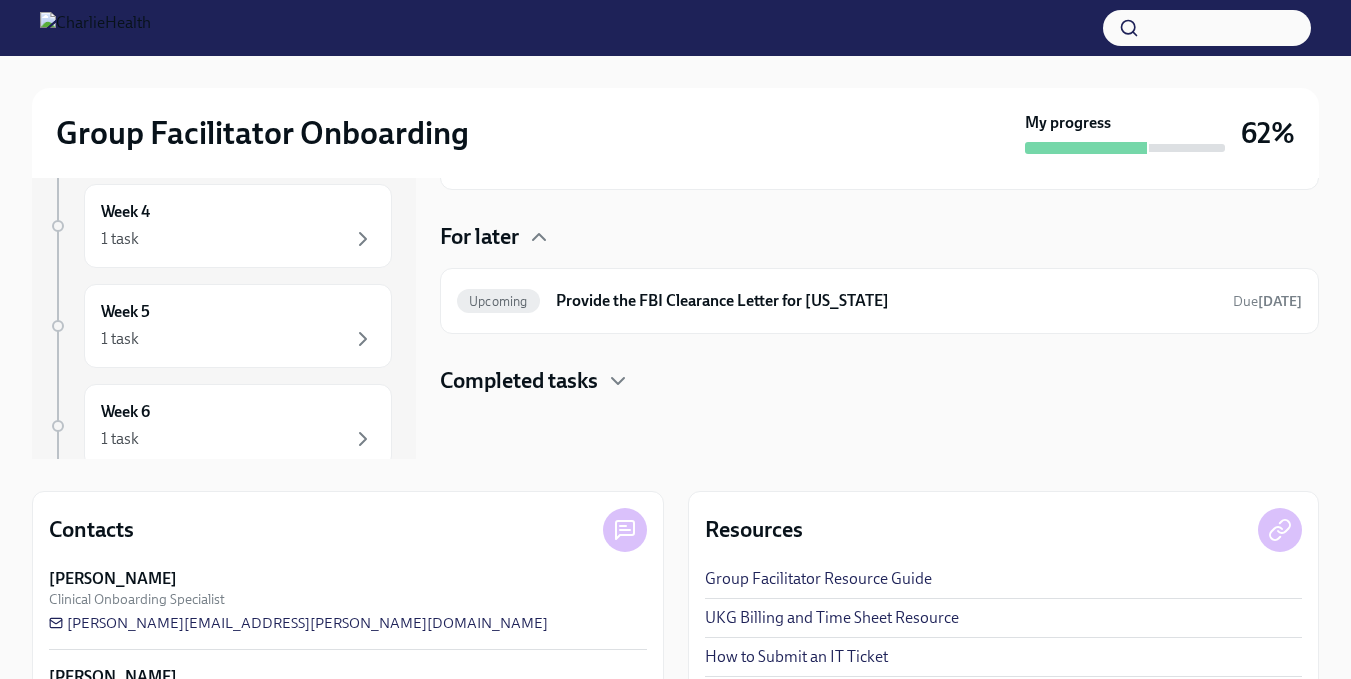 click on "Completed tasks" at bounding box center (519, 381) 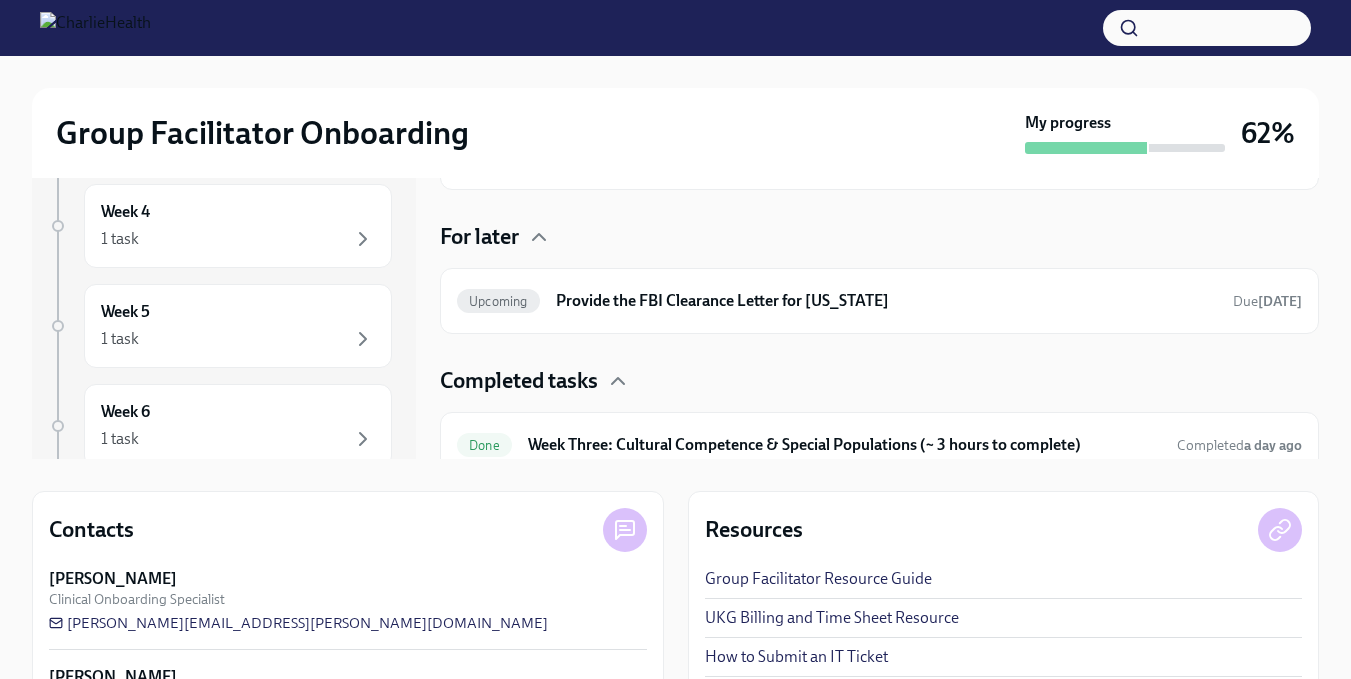 click on "Completed tasks" at bounding box center [519, 381] 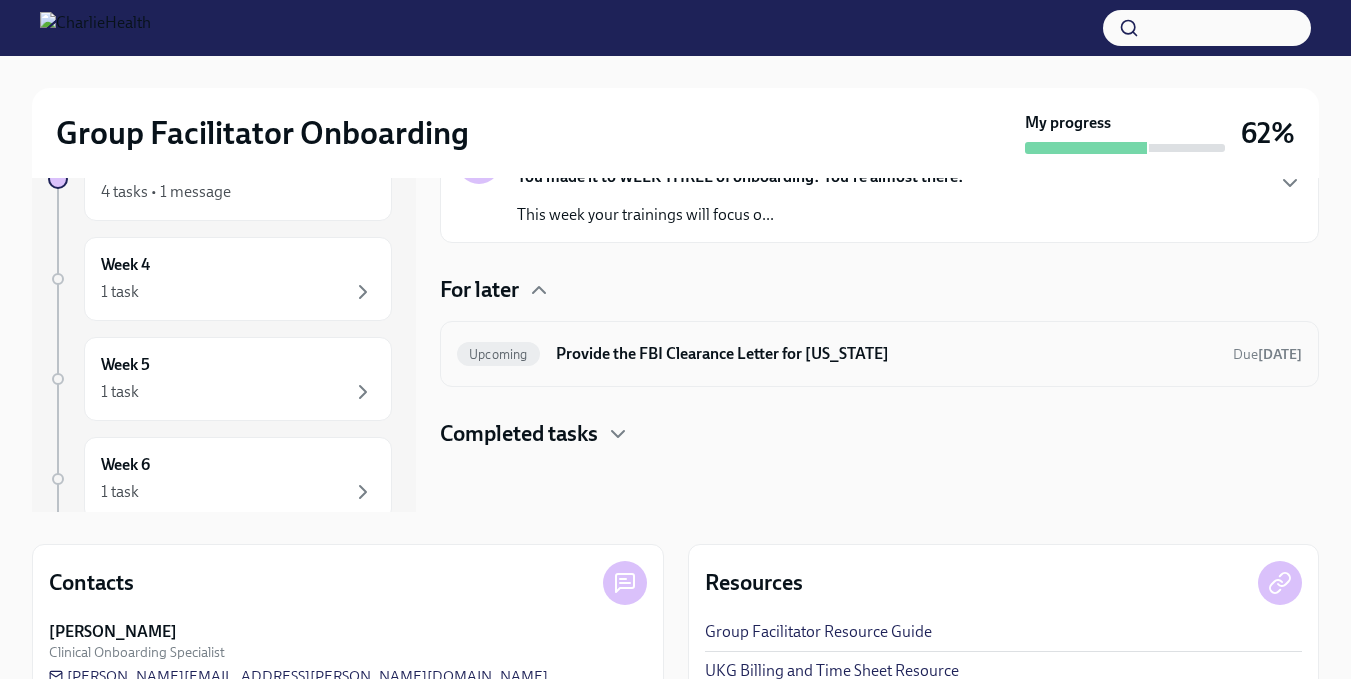 scroll, scrollTop: 0, scrollLeft: 0, axis: both 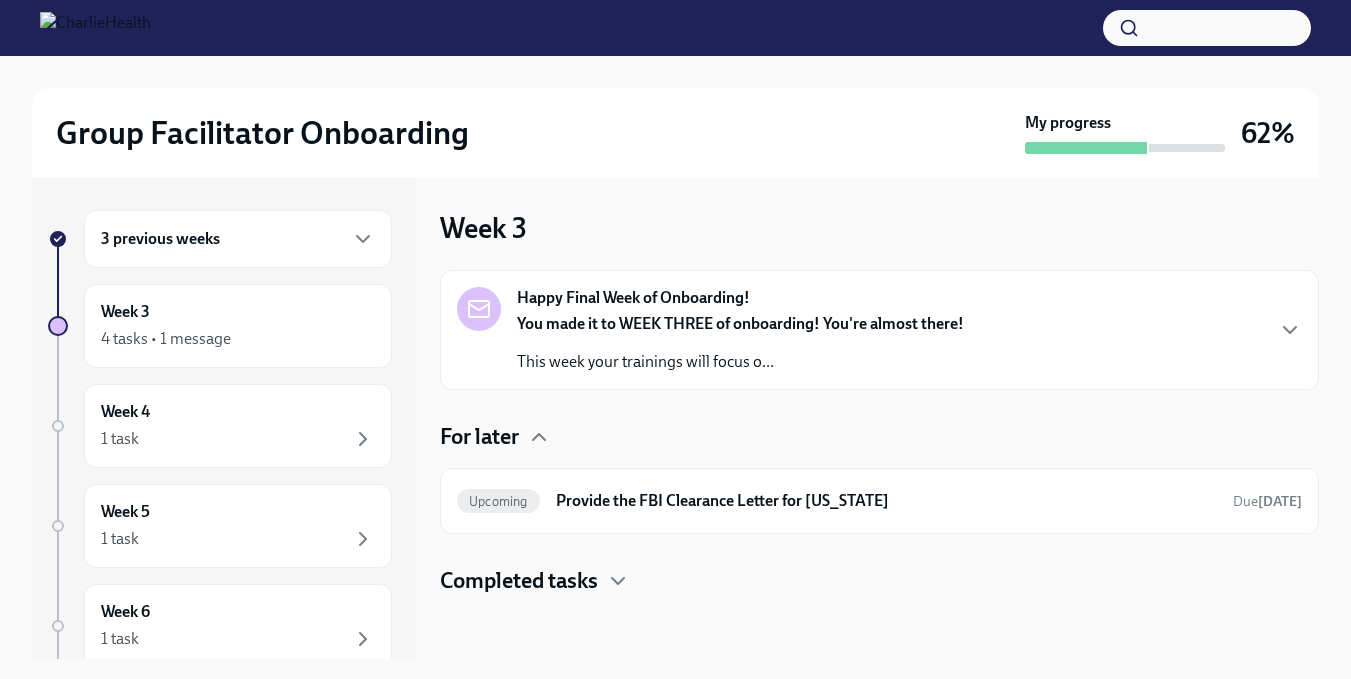 click on "You made it to WEEK THREE of onboarding! You're almost there!
This week your trainings will focus o..." at bounding box center [740, 343] 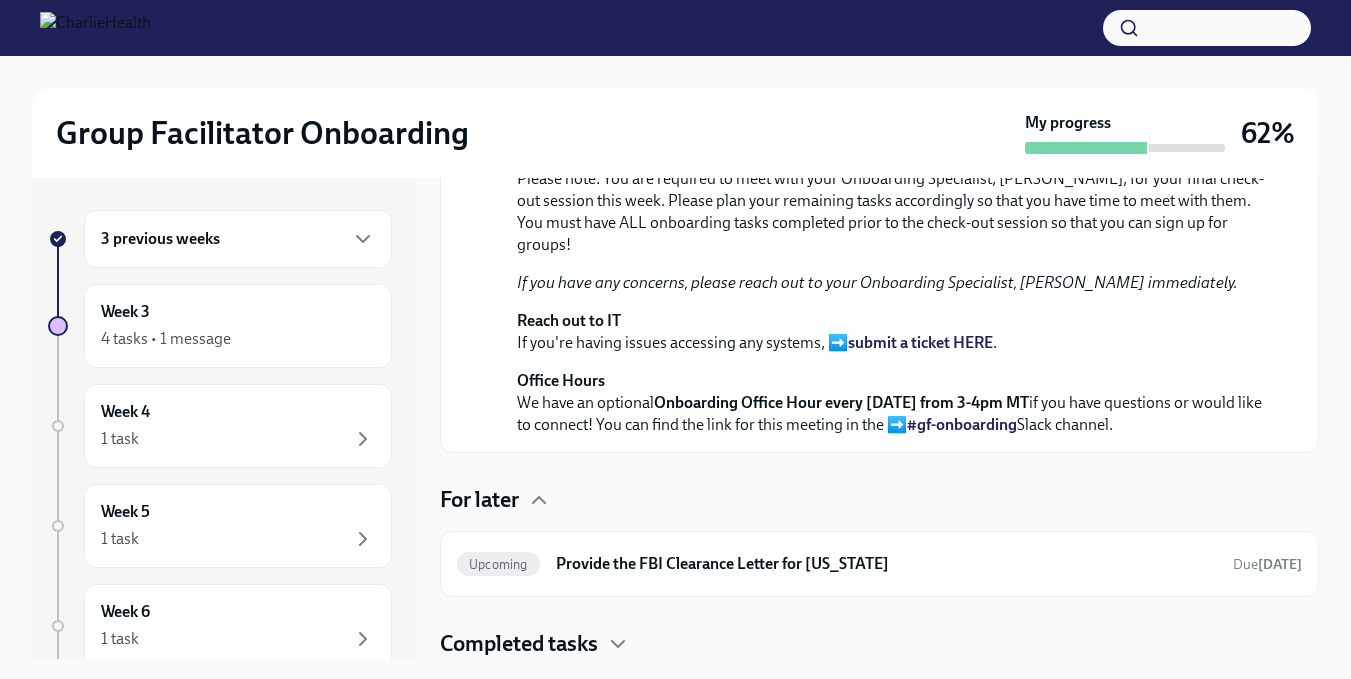 scroll, scrollTop: 713, scrollLeft: 0, axis: vertical 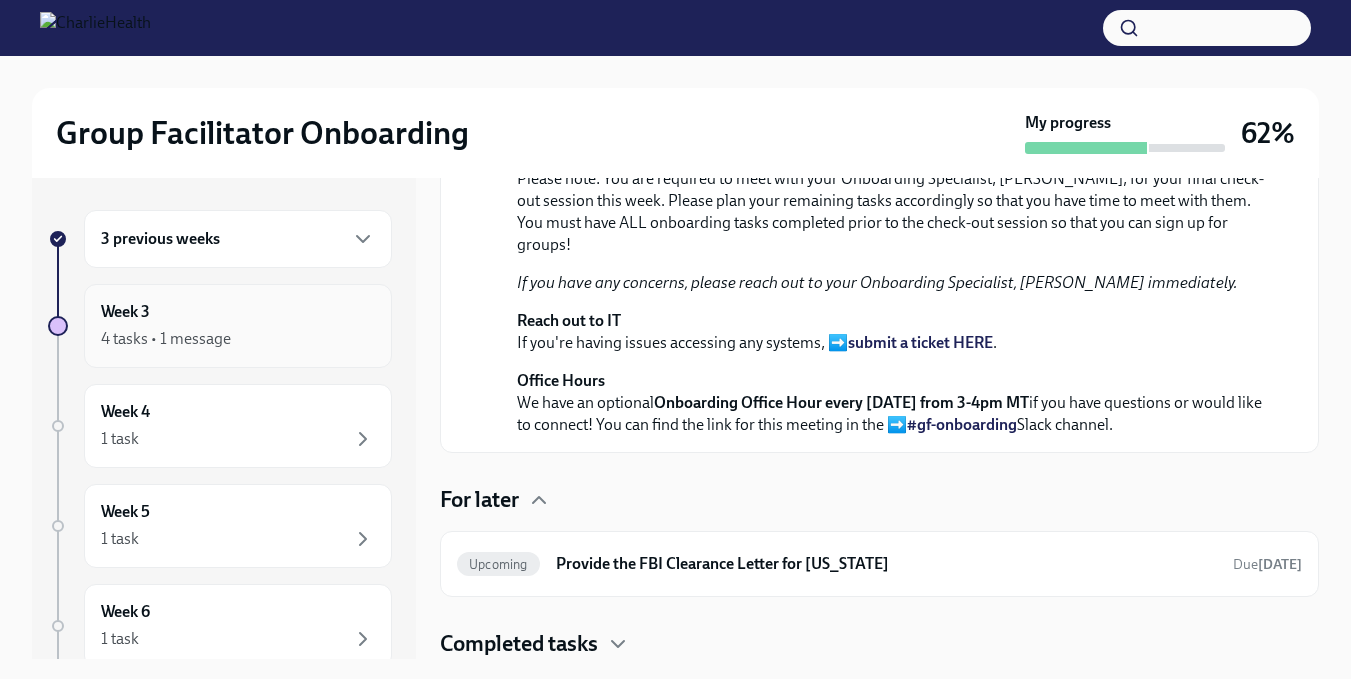 click on "Week 3" at bounding box center [125, 312] 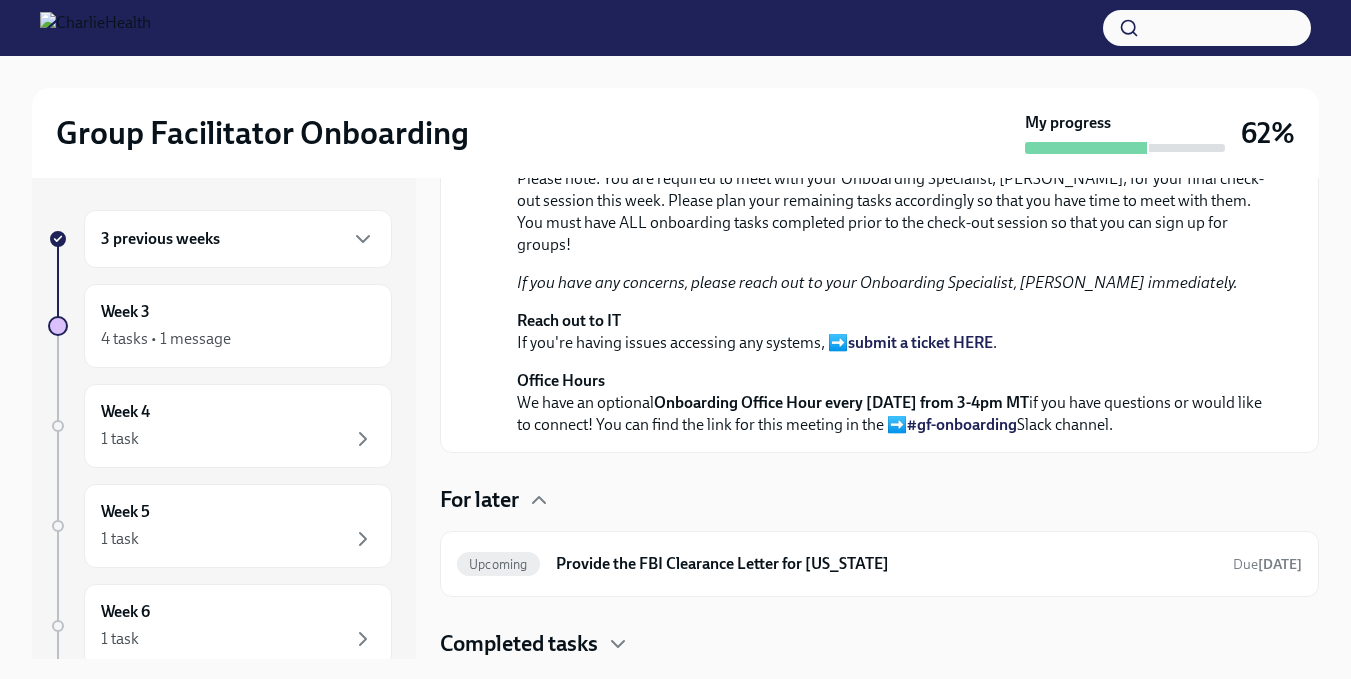 click at bounding box center (58, 326) 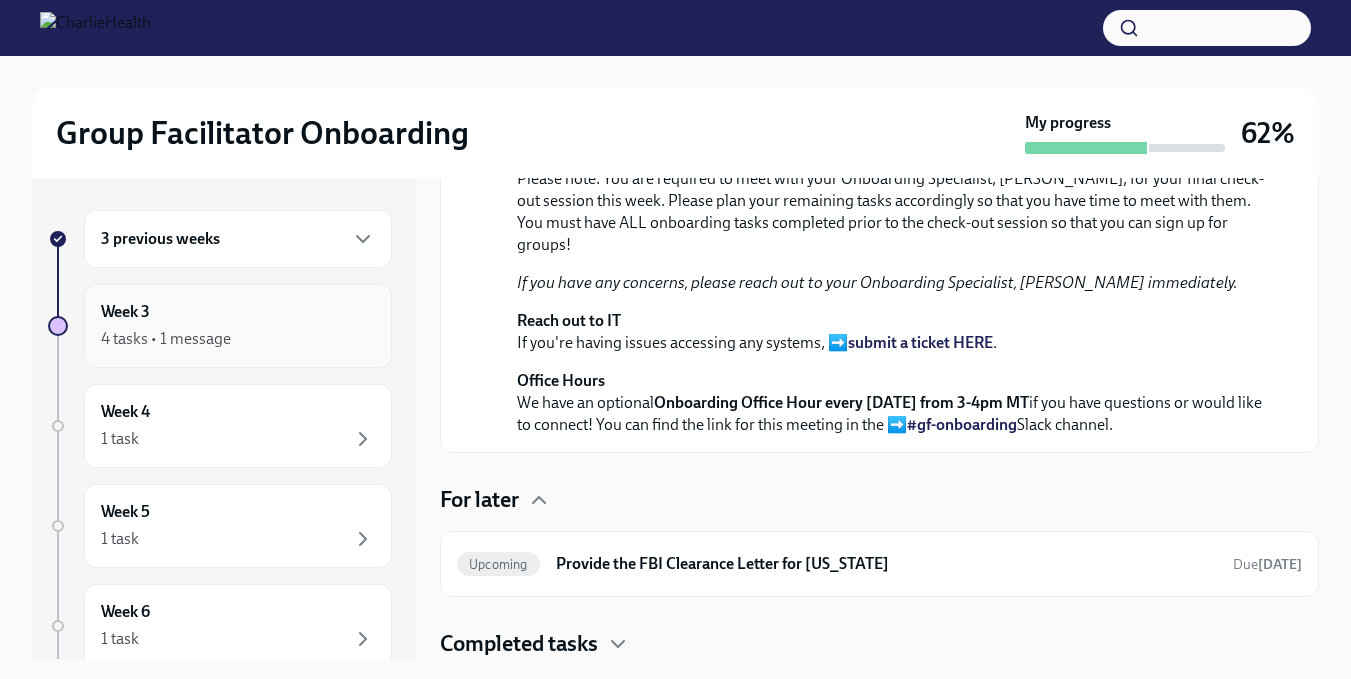 click on "4 tasks • 1 message" at bounding box center (166, 339) 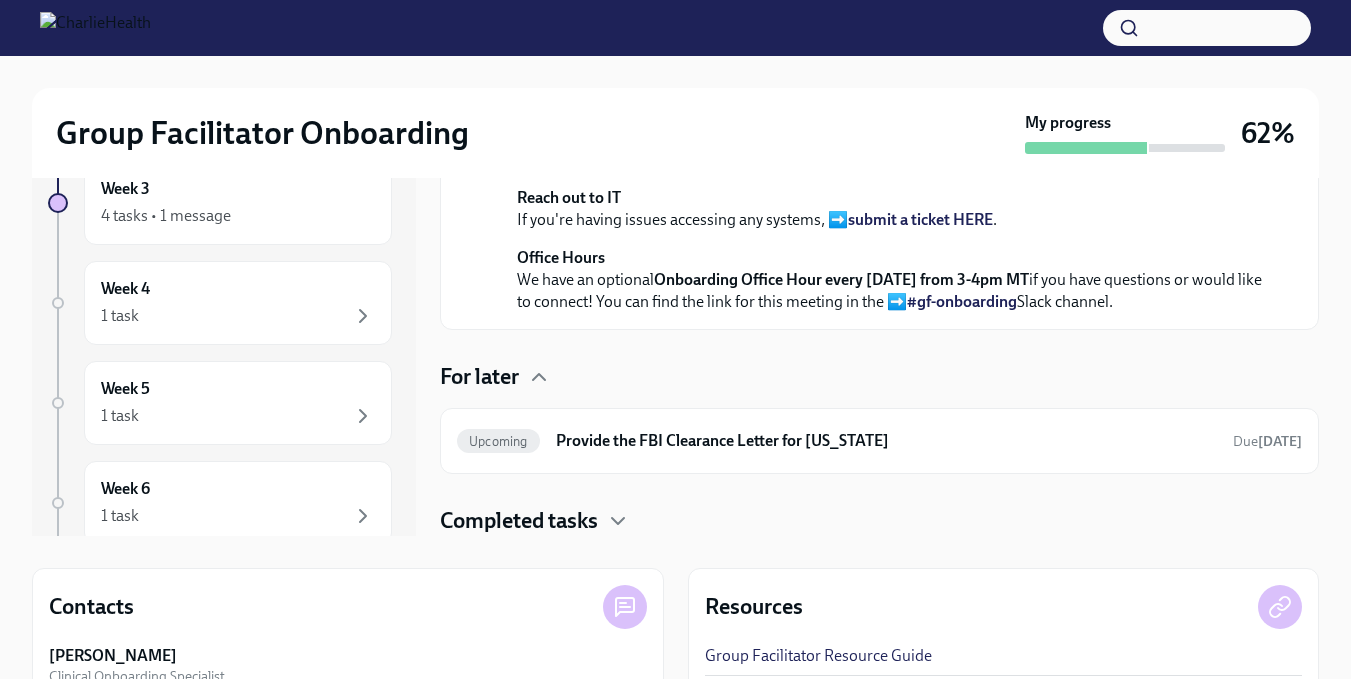 scroll, scrollTop: 0, scrollLeft: 0, axis: both 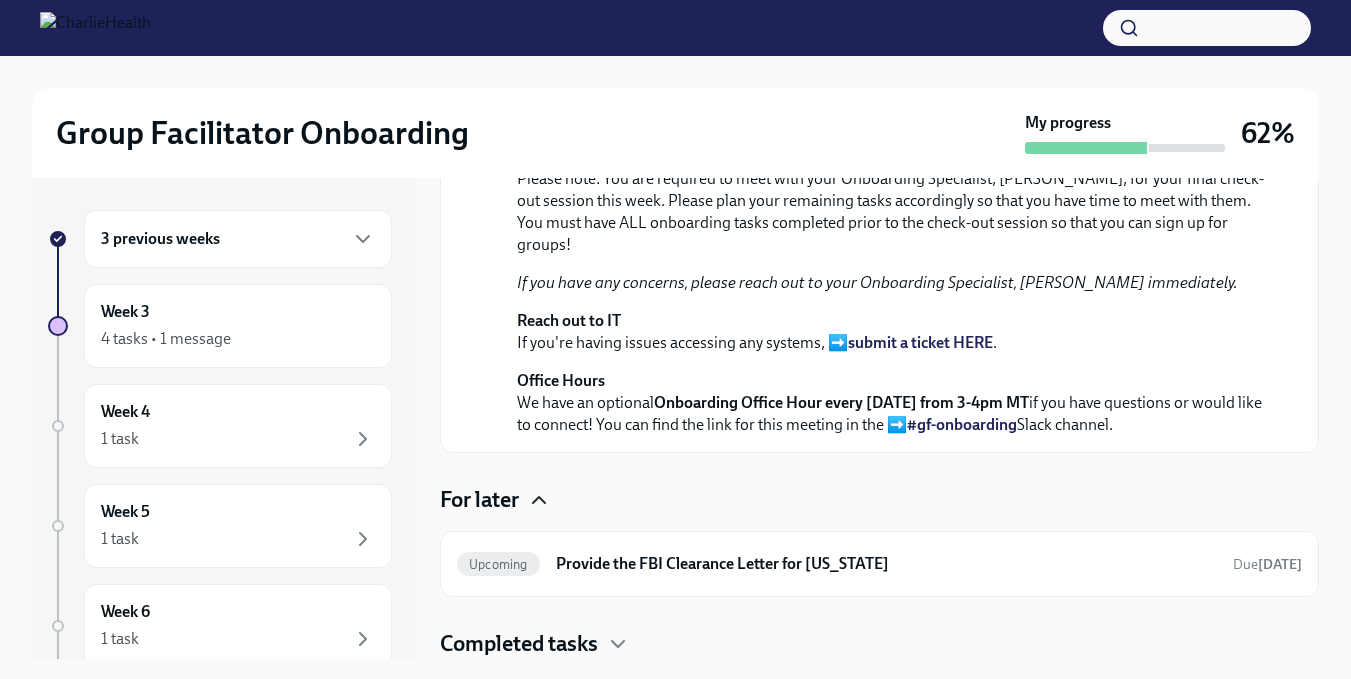 click 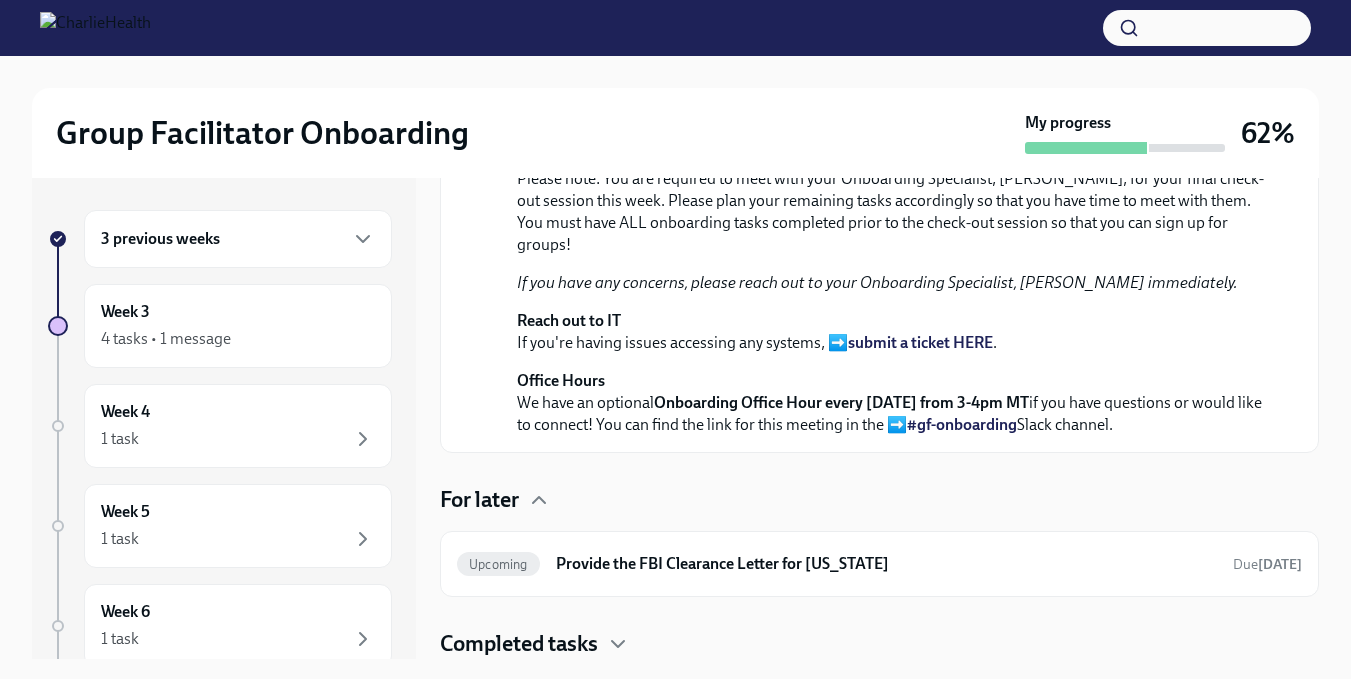 scroll, scrollTop: 631, scrollLeft: 0, axis: vertical 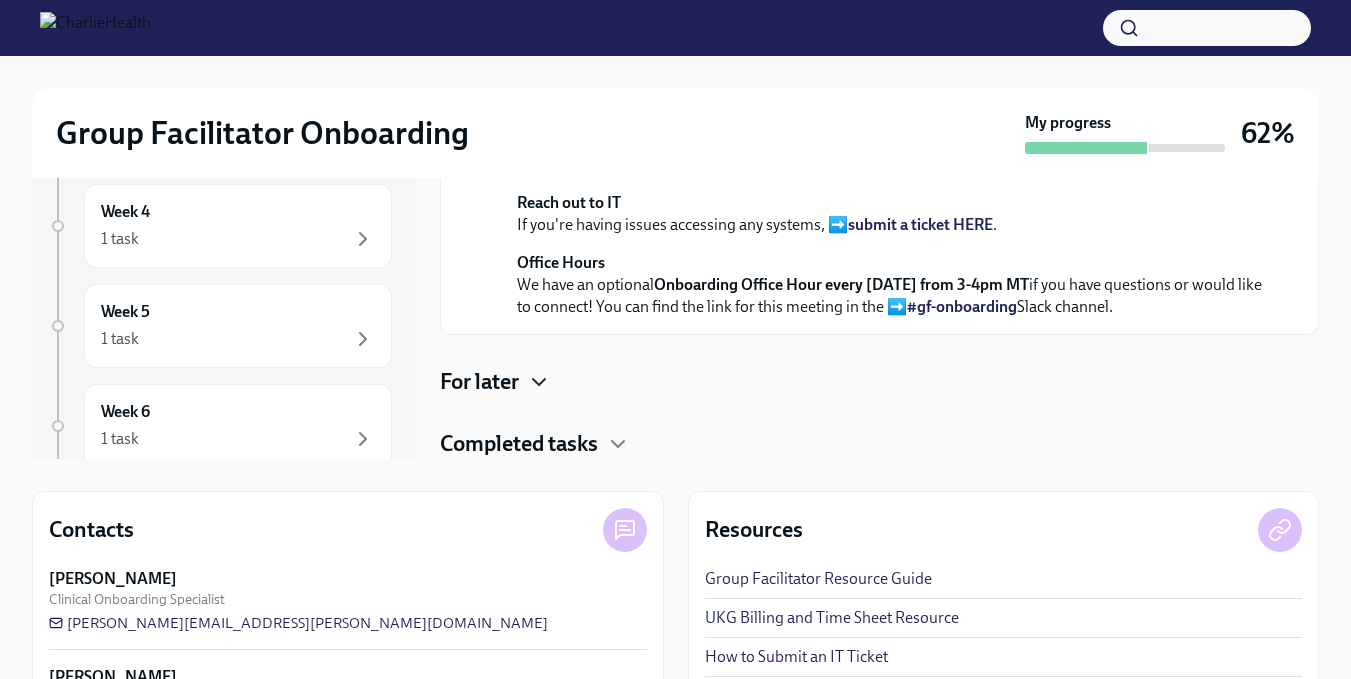 click 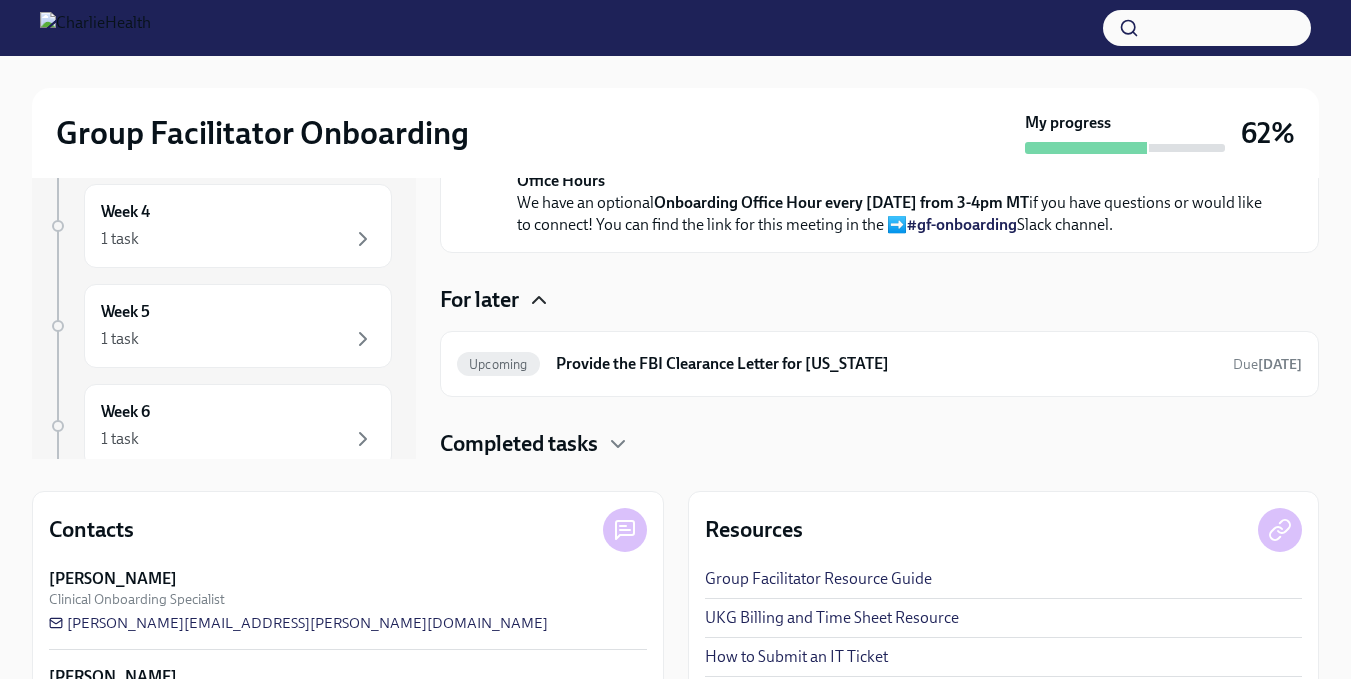 scroll, scrollTop: 713, scrollLeft: 0, axis: vertical 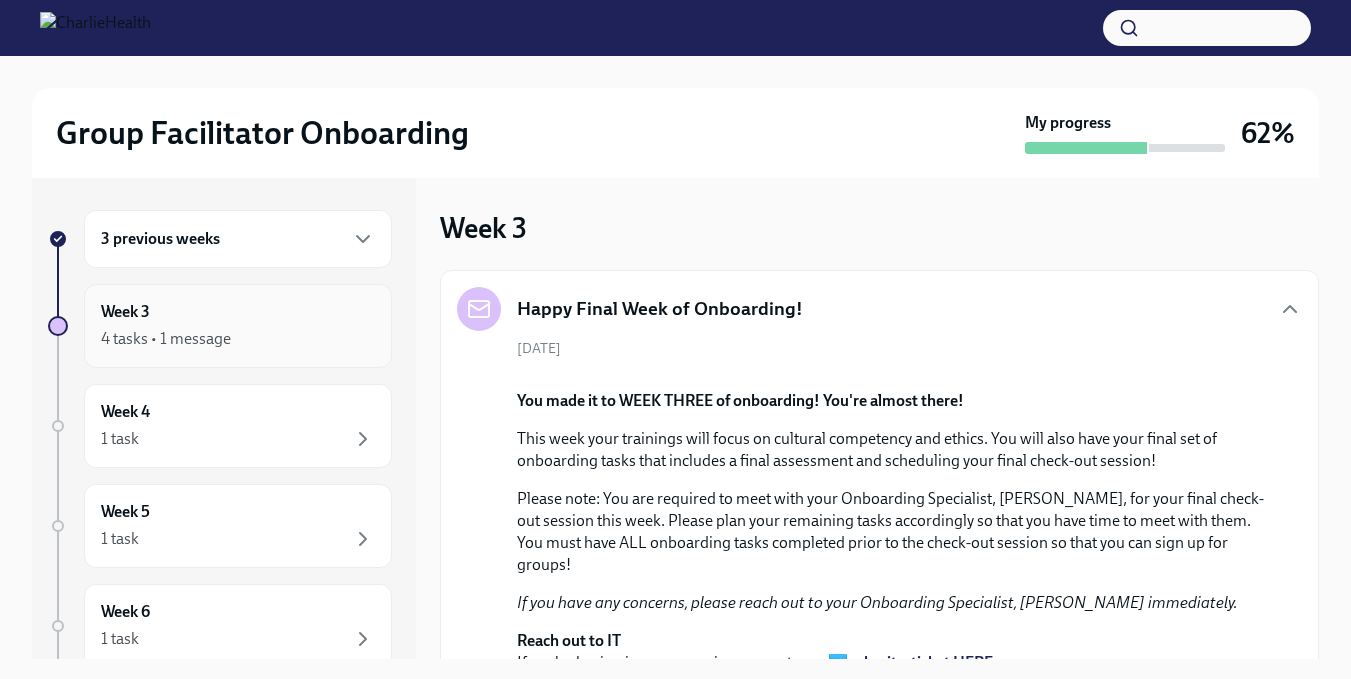 click on "4 tasks • 1 message" at bounding box center [166, 339] 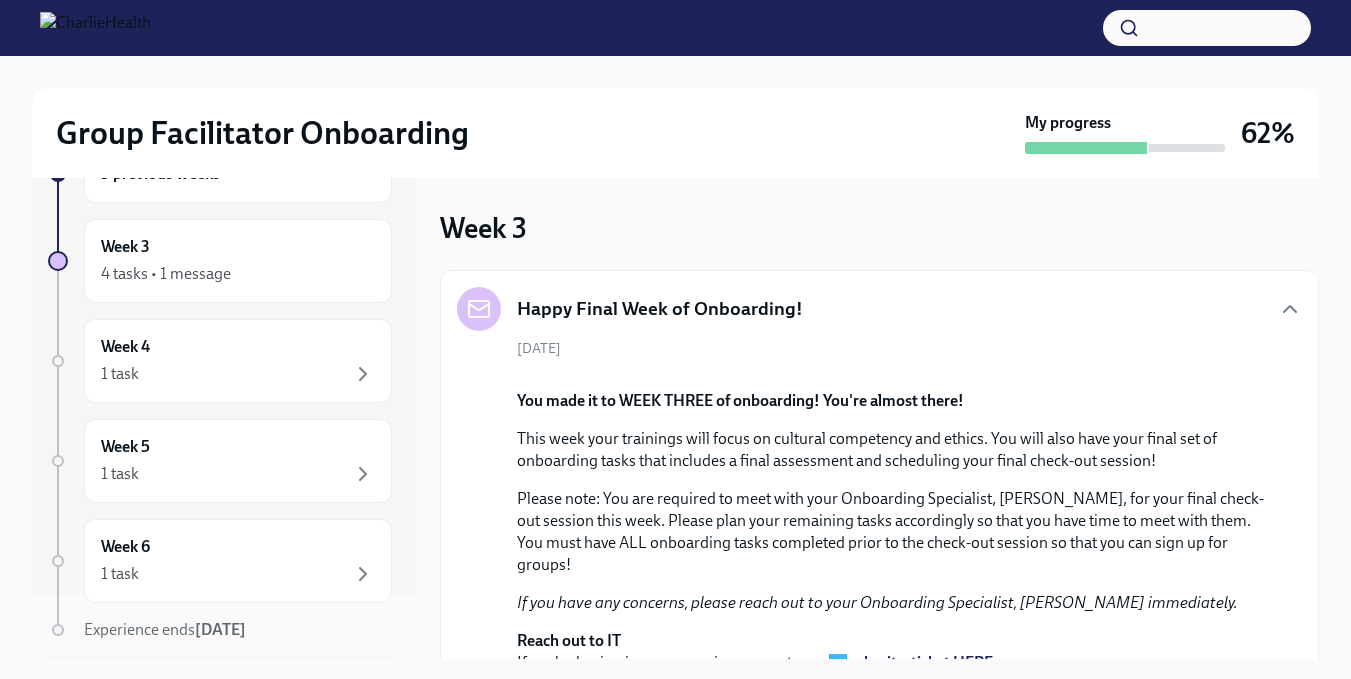 scroll, scrollTop: 0, scrollLeft: 0, axis: both 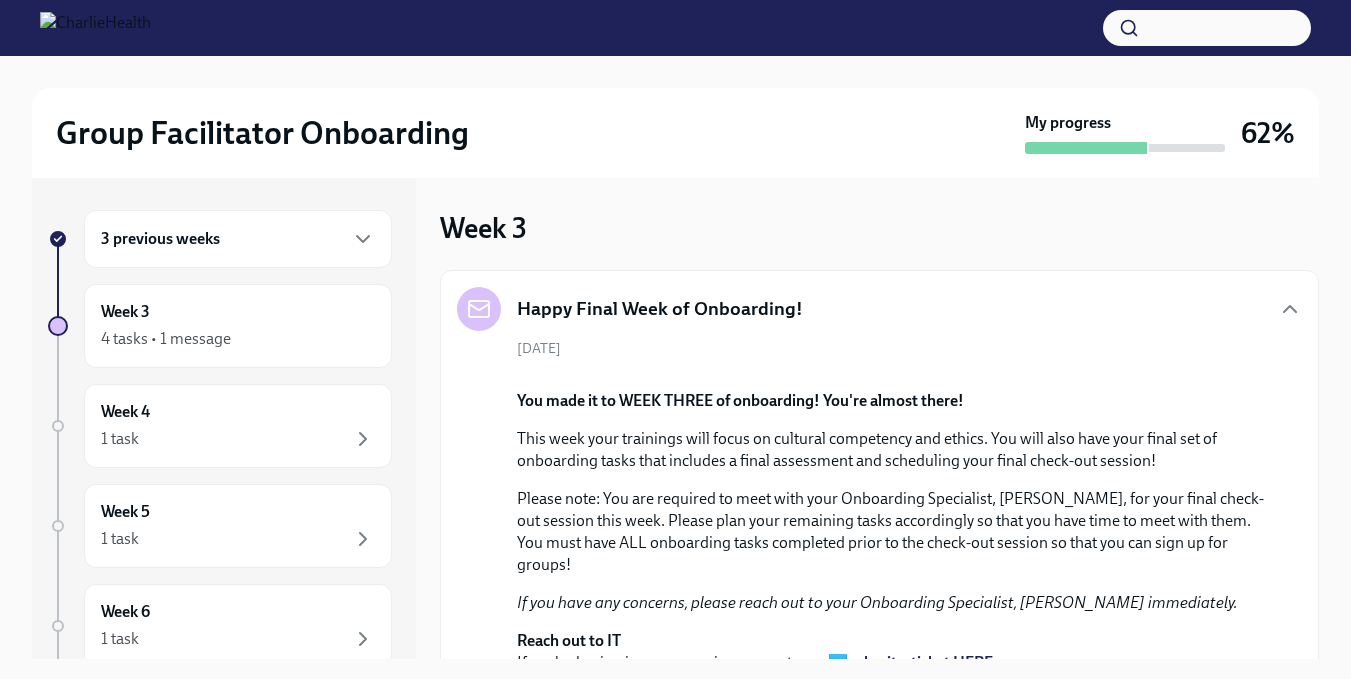 click on "3 previous weeks" at bounding box center (160, 239) 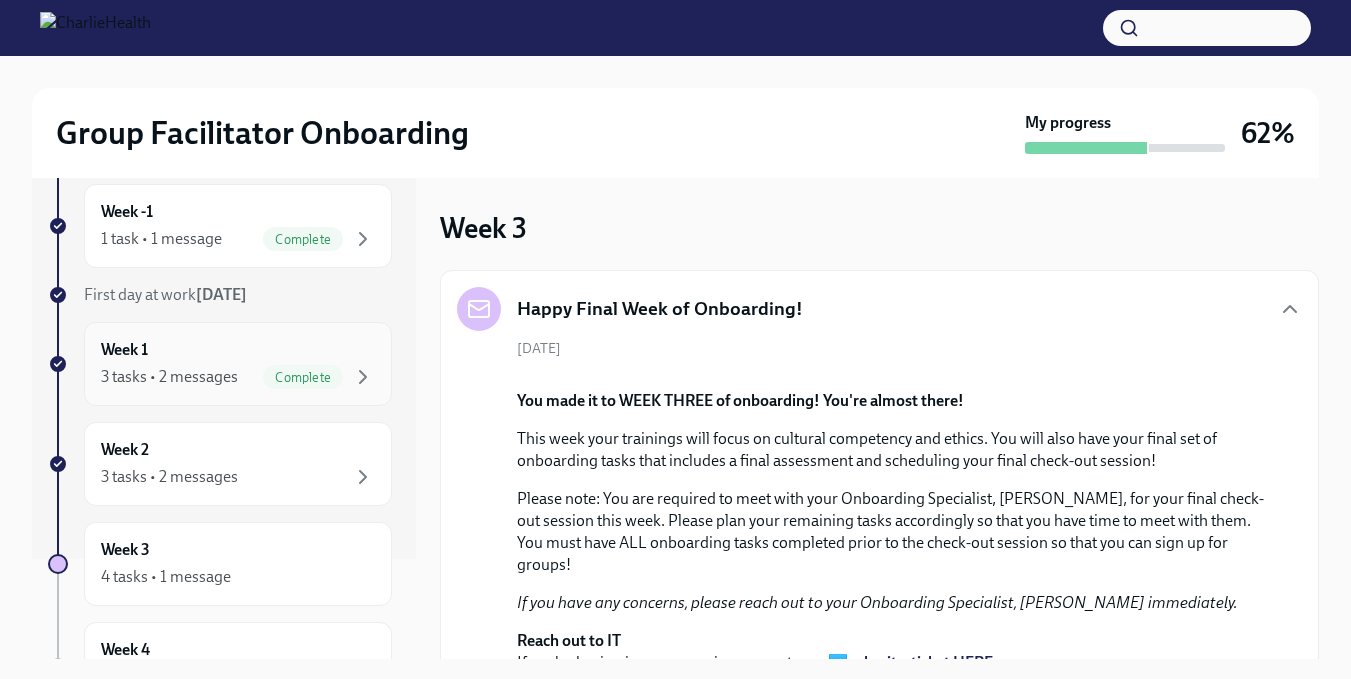 scroll, scrollTop: 200, scrollLeft: 0, axis: vertical 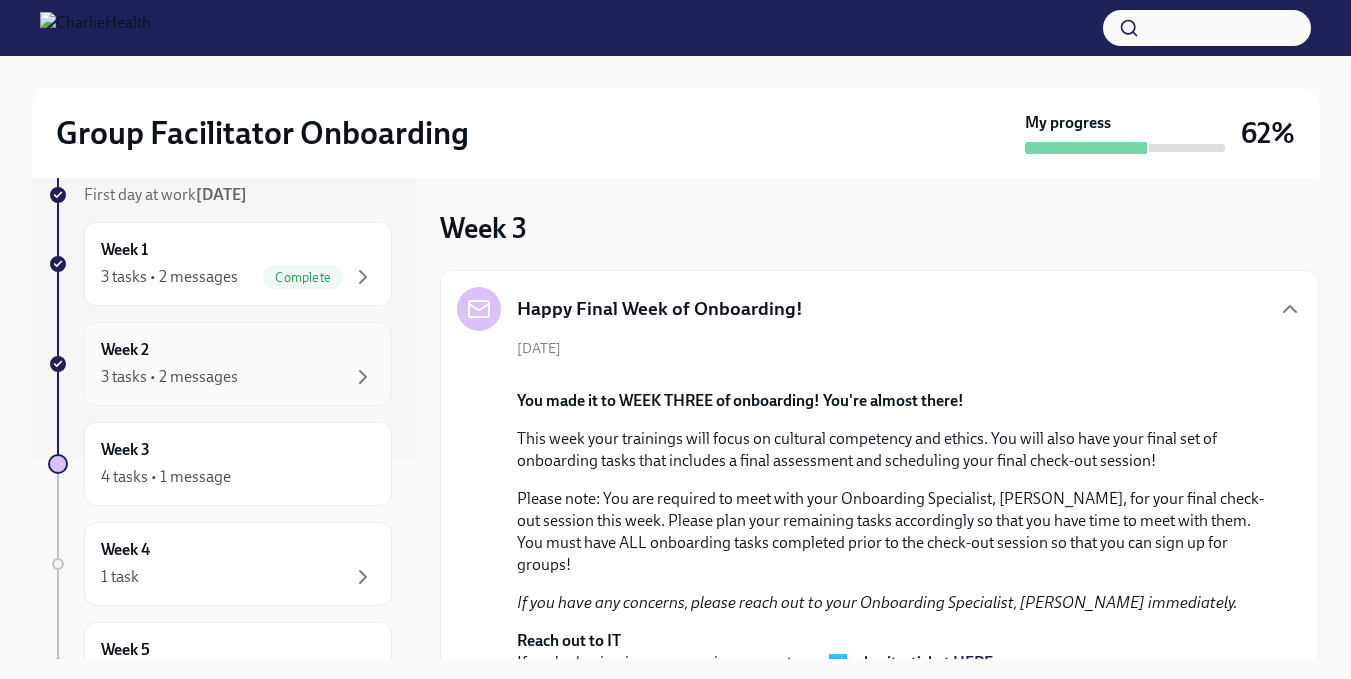 click on "Week 2" at bounding box center (125, 350) 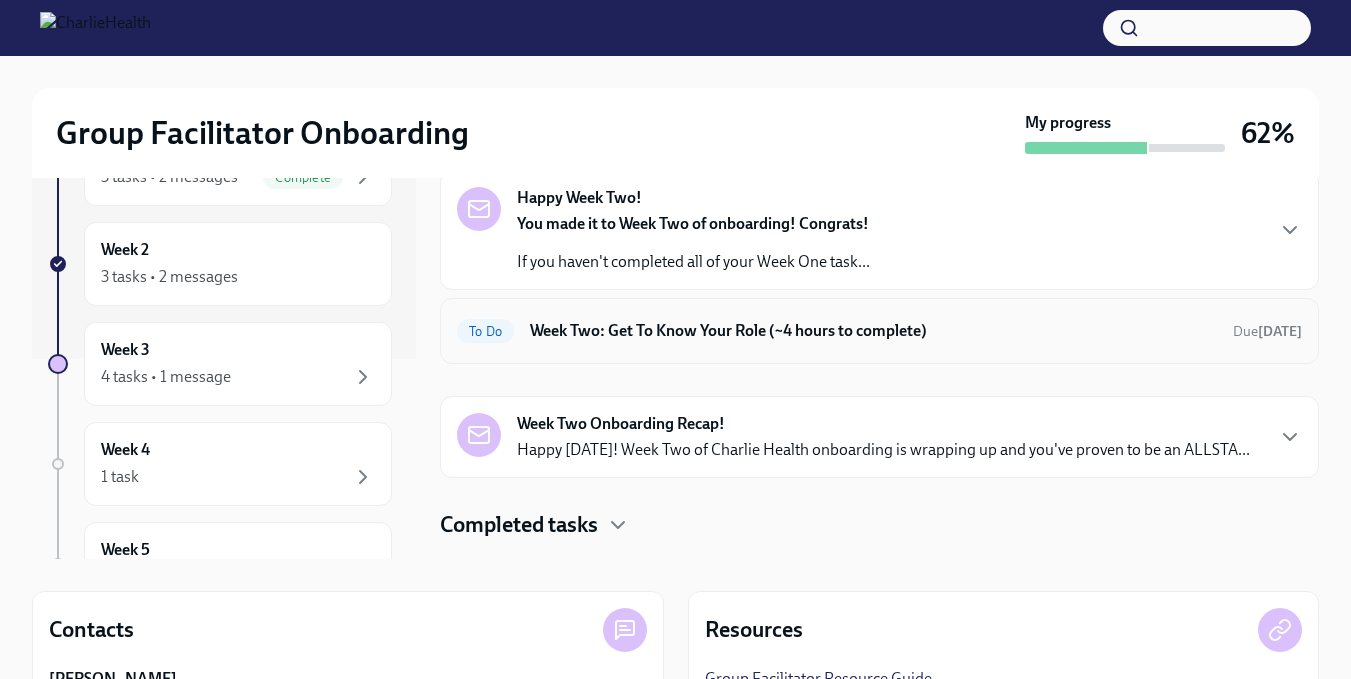 click on "Week Two: Get To Know Your Role (~4 hours to complete)" at bounding box center (873, 331) 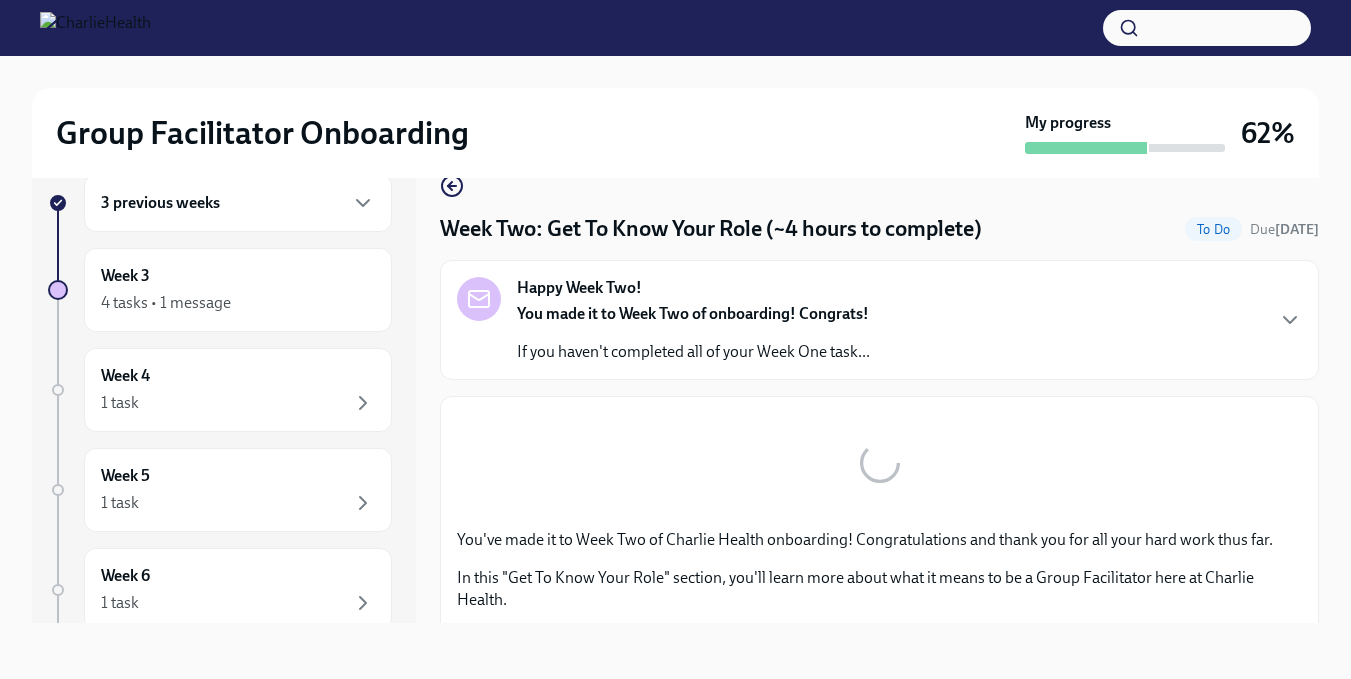 scroll 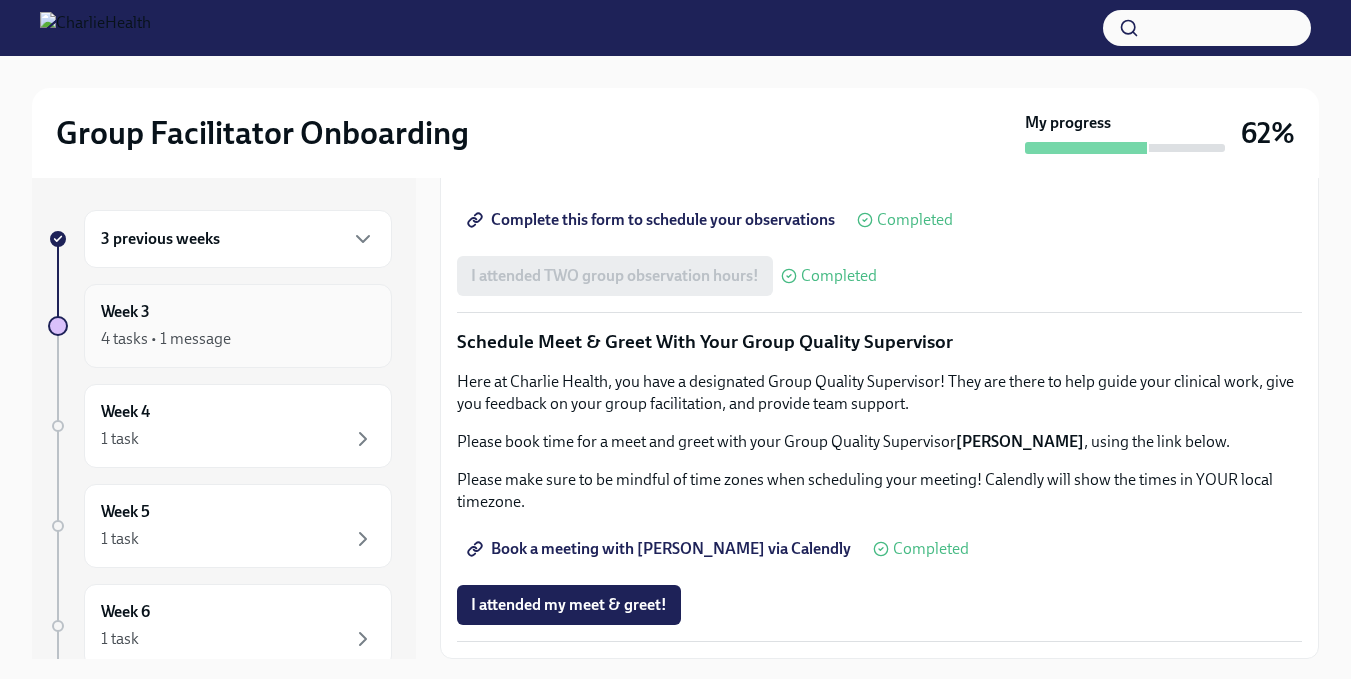 click on "Week 3" at bounding box center (125, 312) 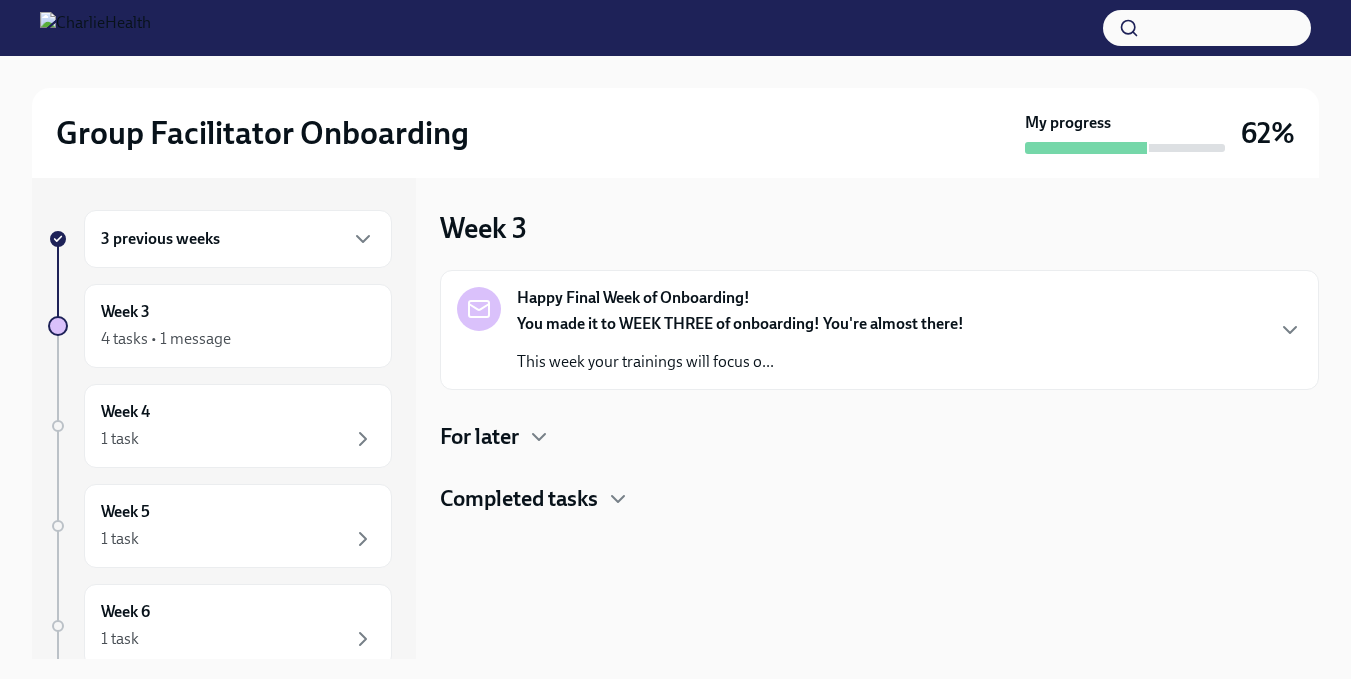 click on "Happy Final Week of Onboarding! You made it to WEEK THREE of onboarding! You're almost there!
This week your trainings will focus o..." at bounding box center (740, 330) 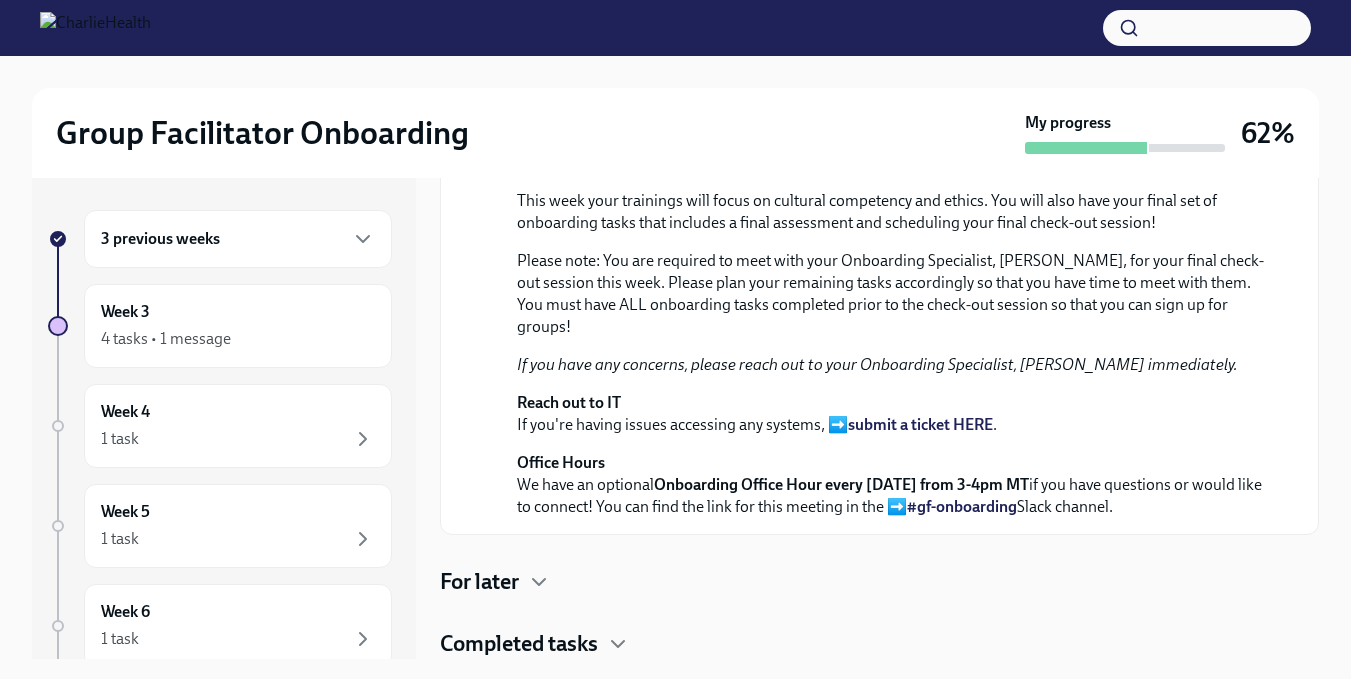 scroll, scrollTop: 631, scrollLeft: 0, axis: vertical 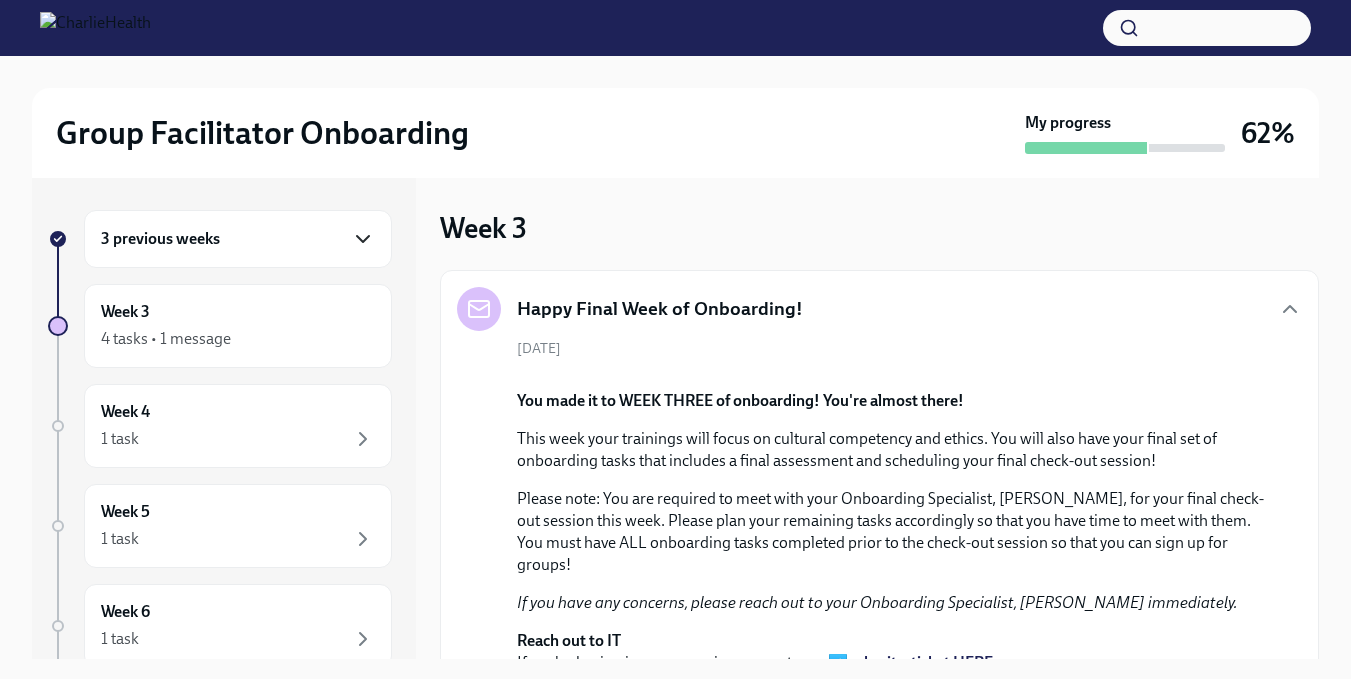 click 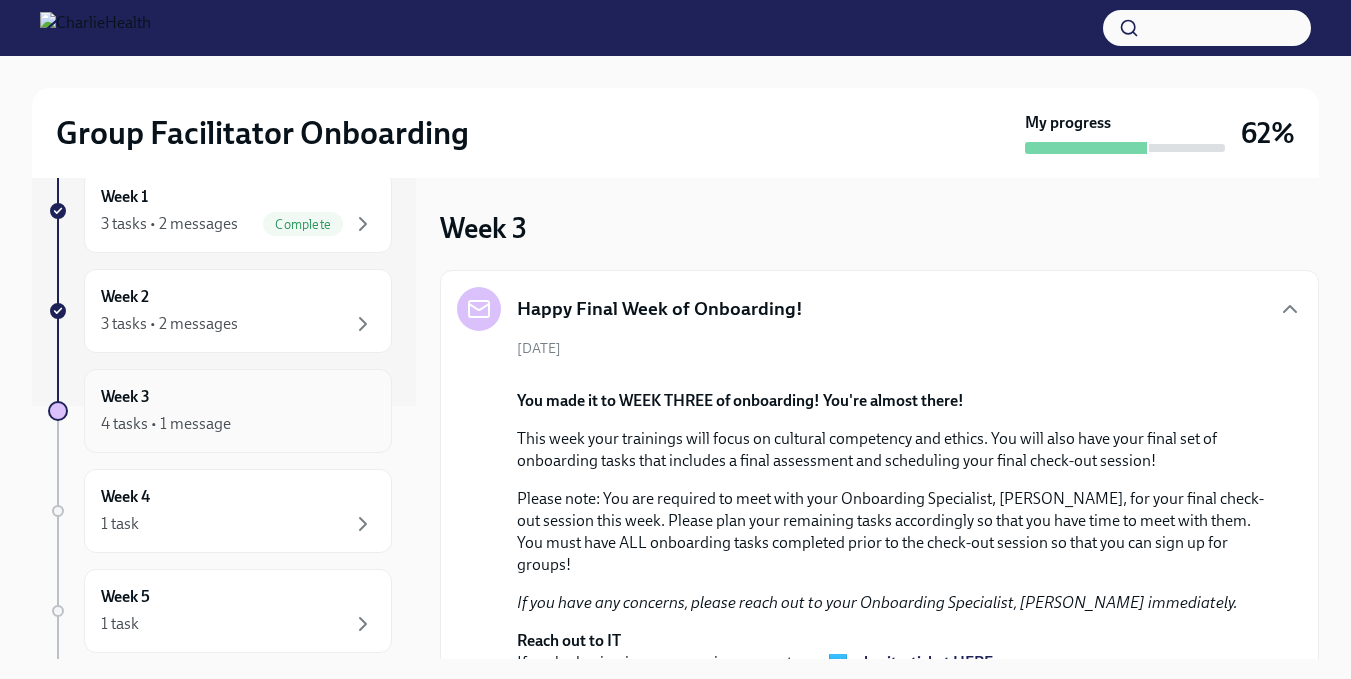 scroll, scrollTop: 300, scrollLeft: 0, axis: vertical 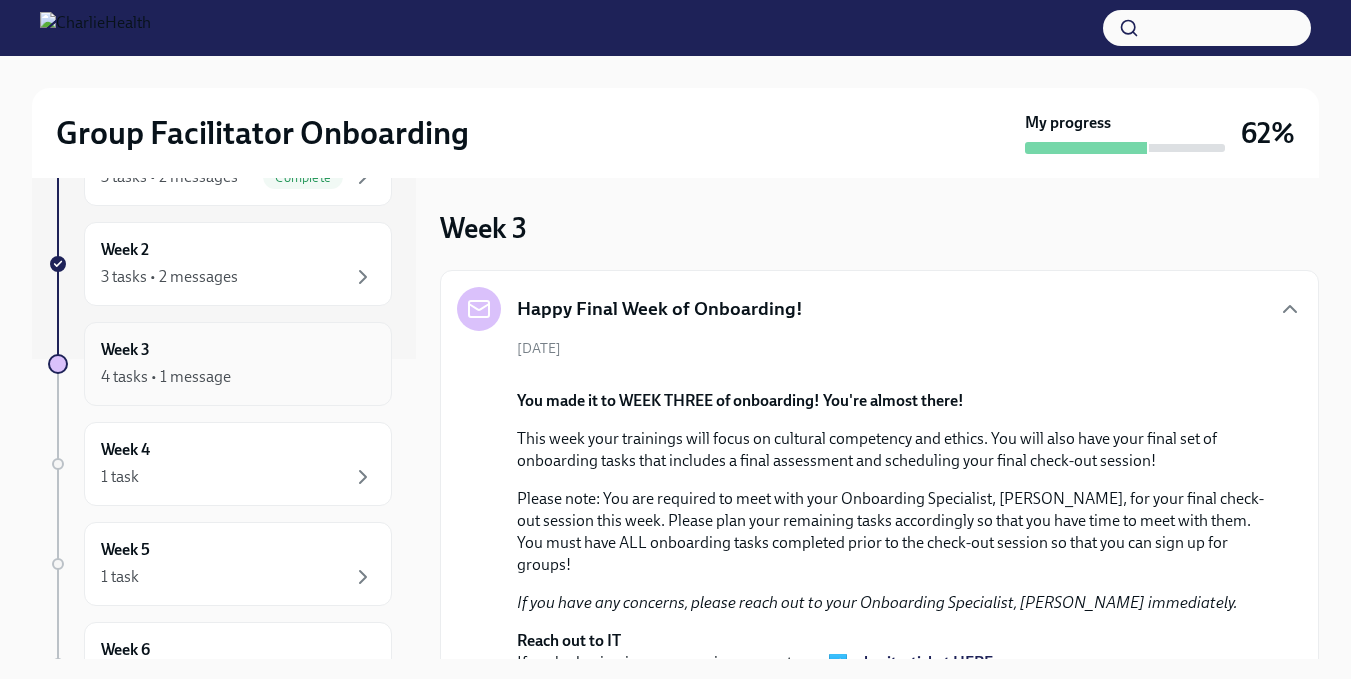 click on "4 tasks • 1 message" at bounding box center [166, 377] 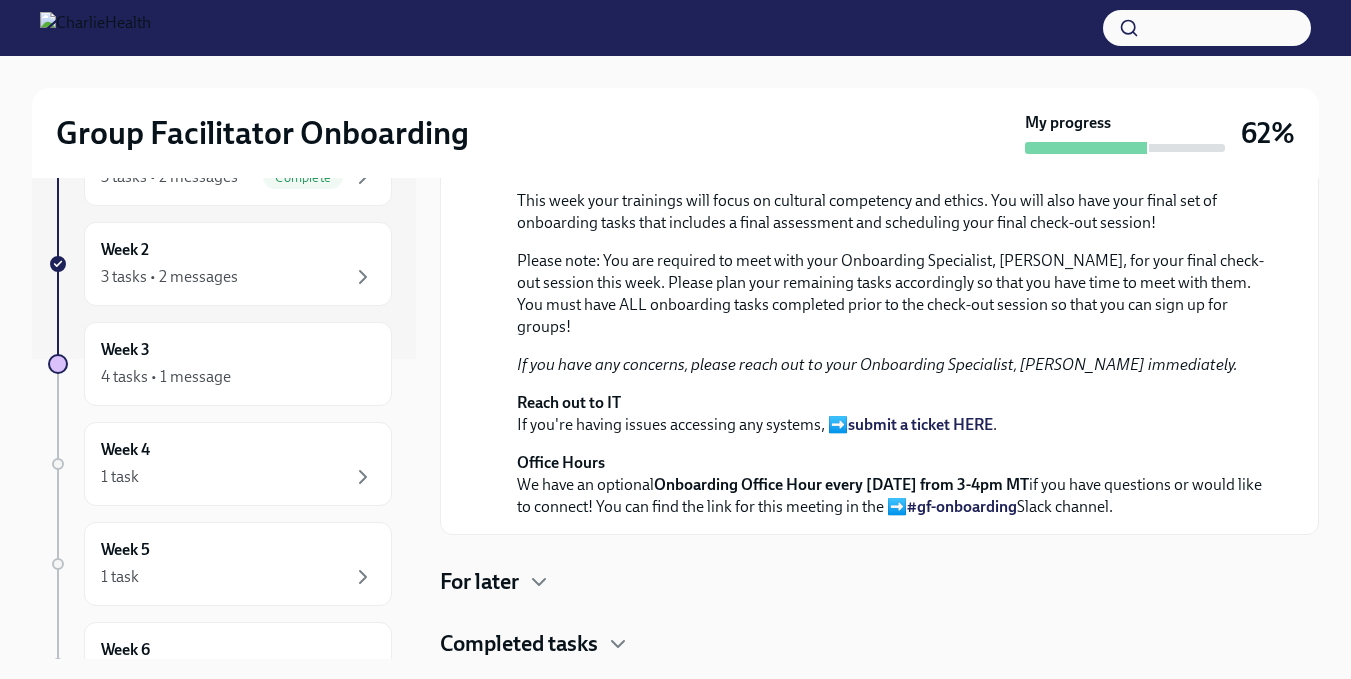 scroll, scrollTop: 631, scrollLeft: 0, axis: vertical 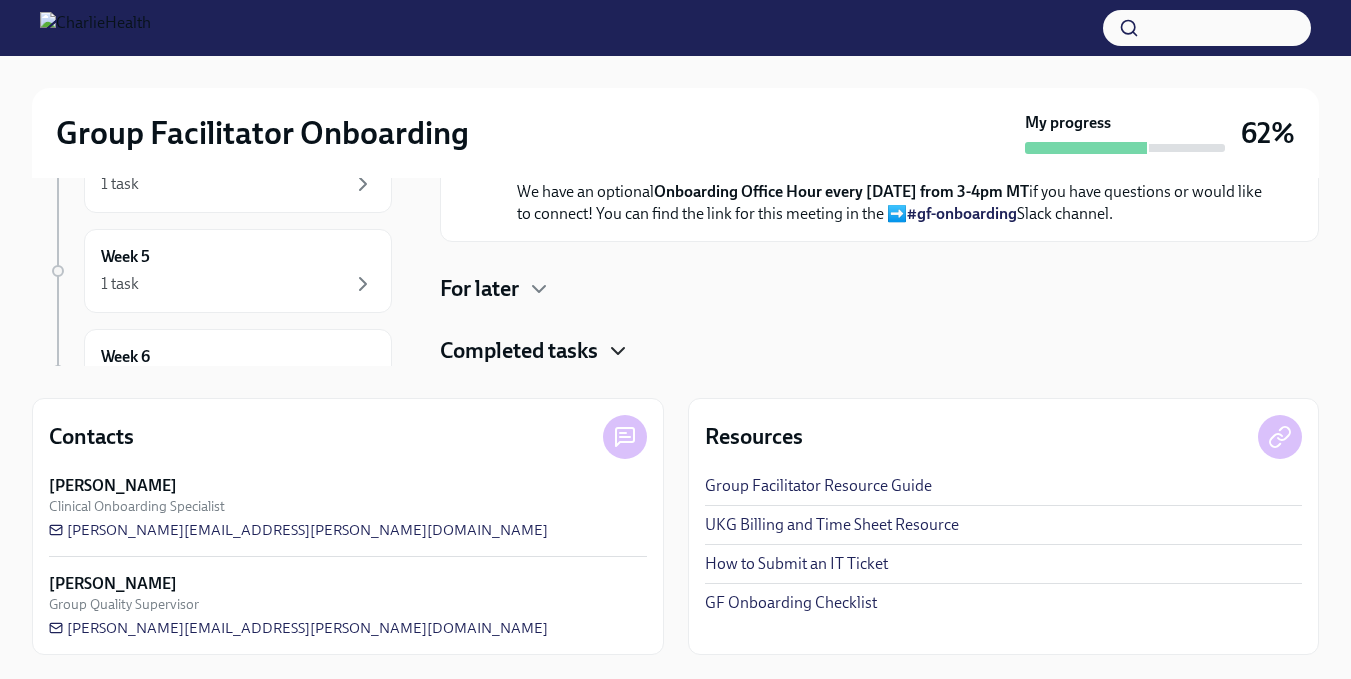 click 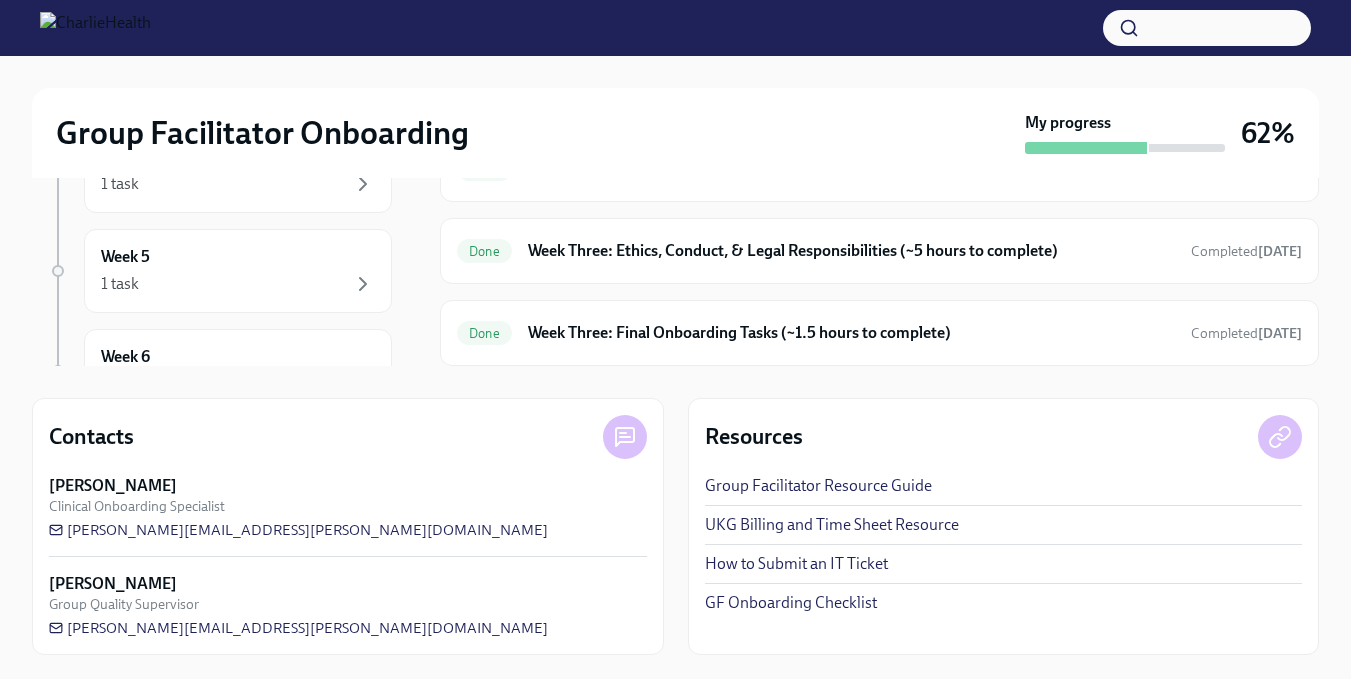 click 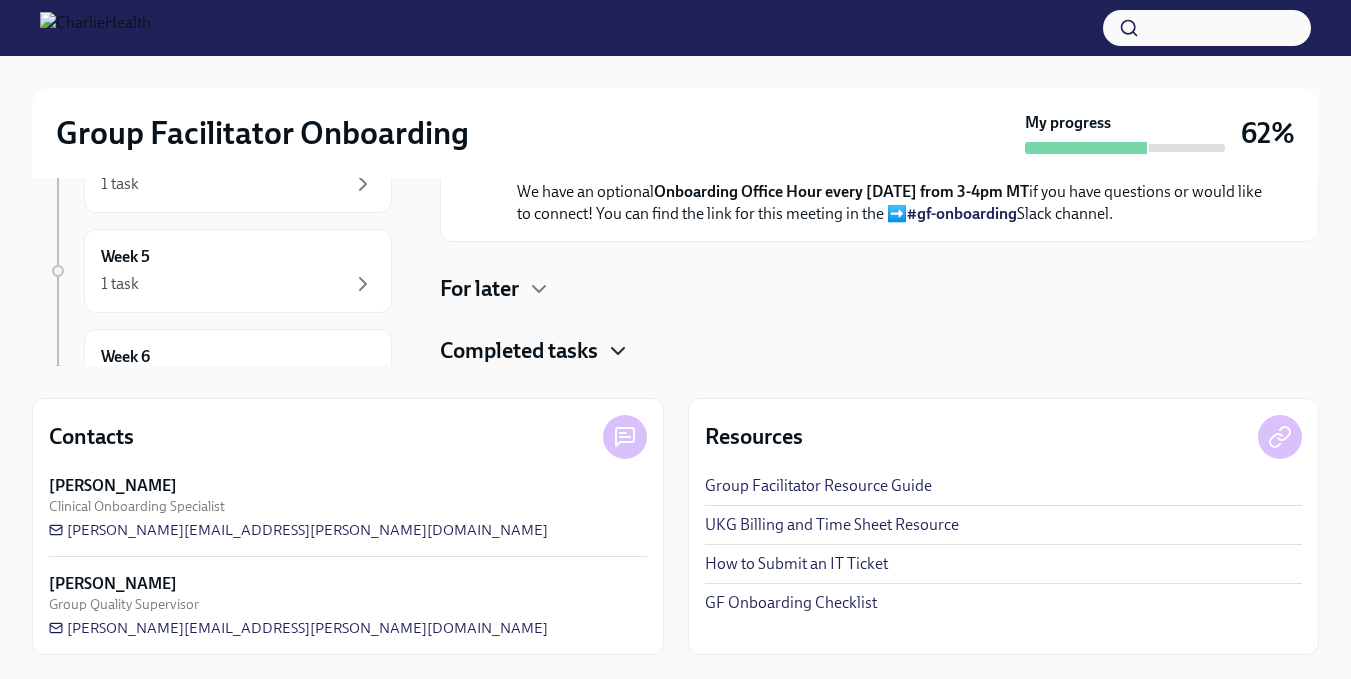 click 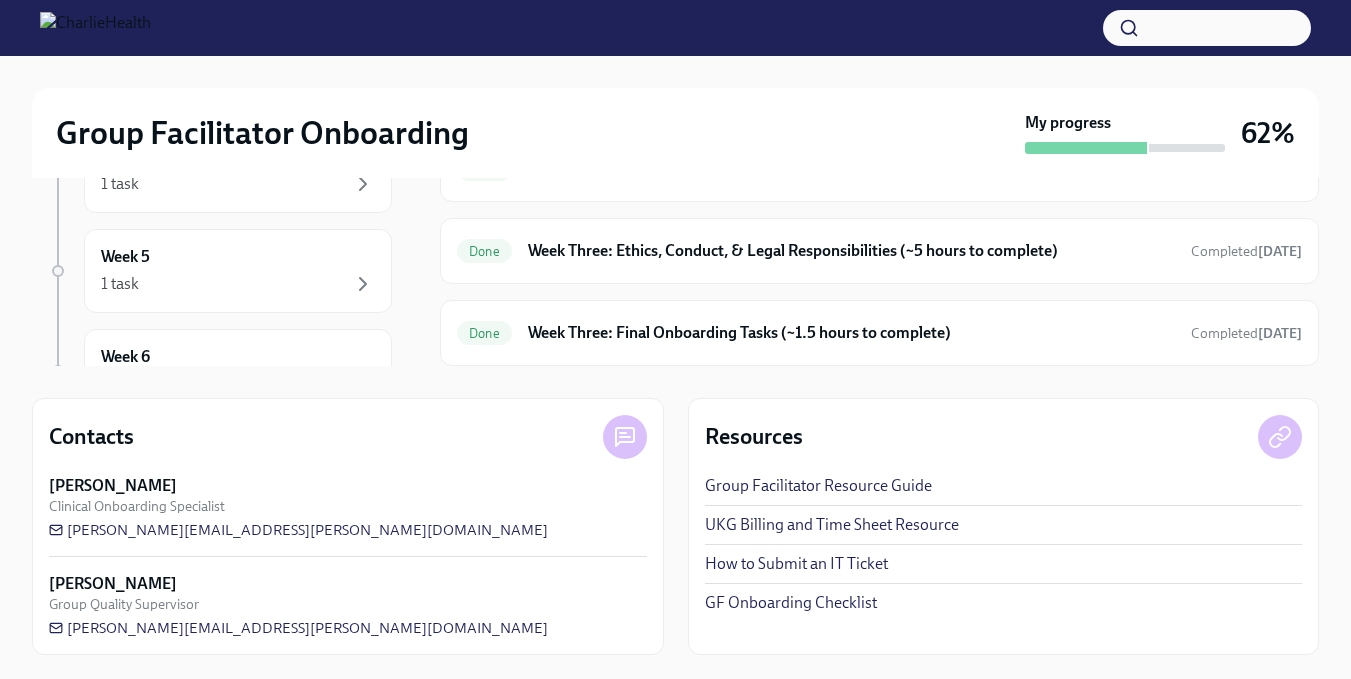click 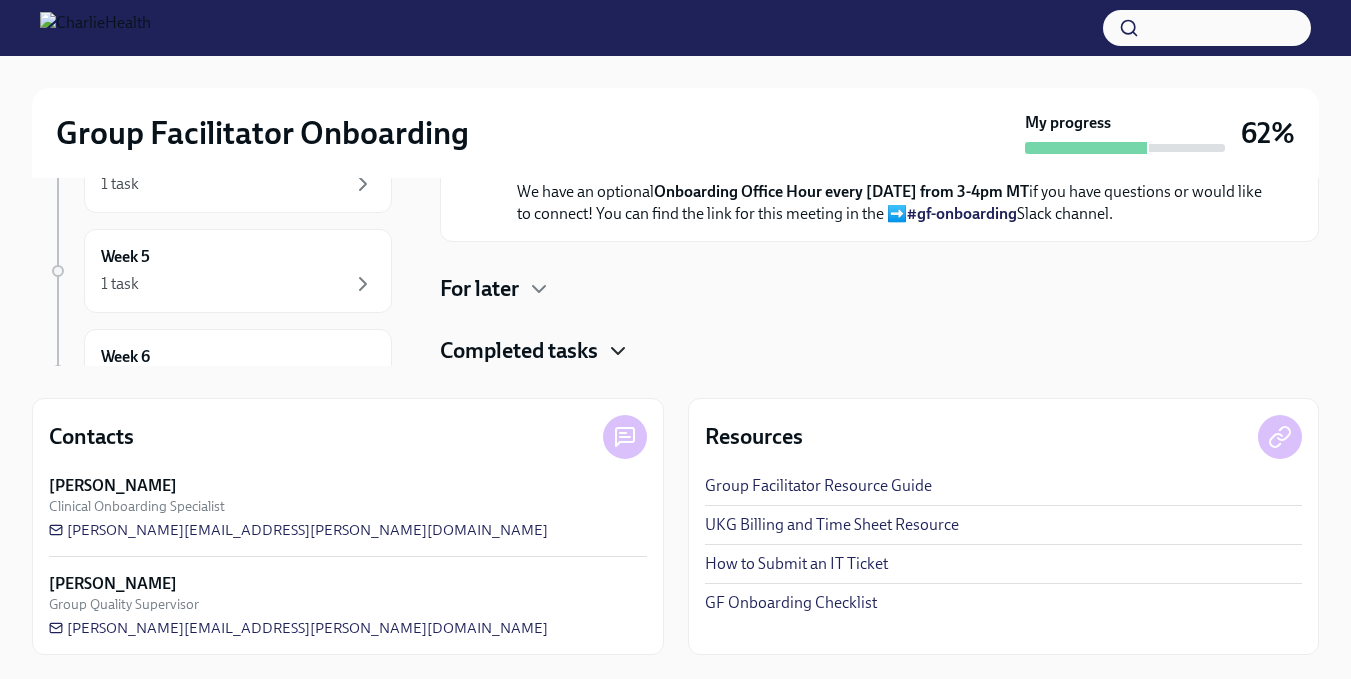 click on "Completed tasks" at bounding box center (519, 351) 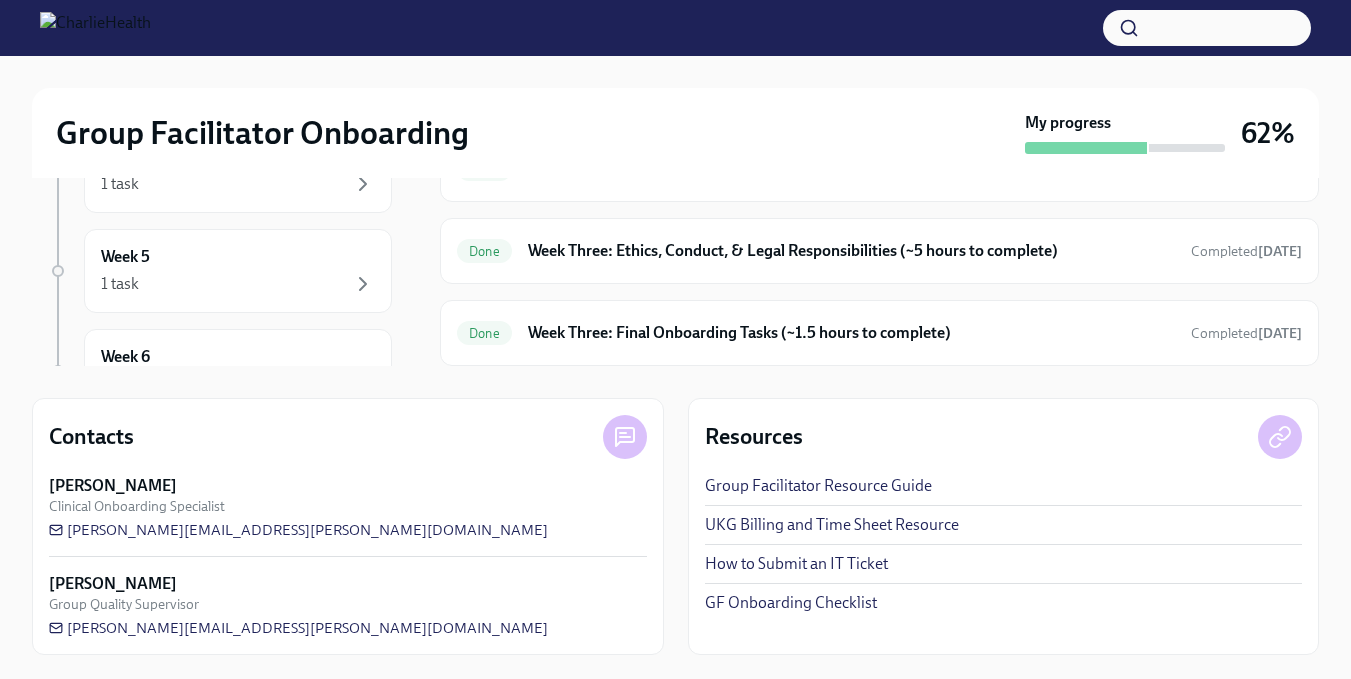 click on "Completed tasks" at bounding box center [519, 105] 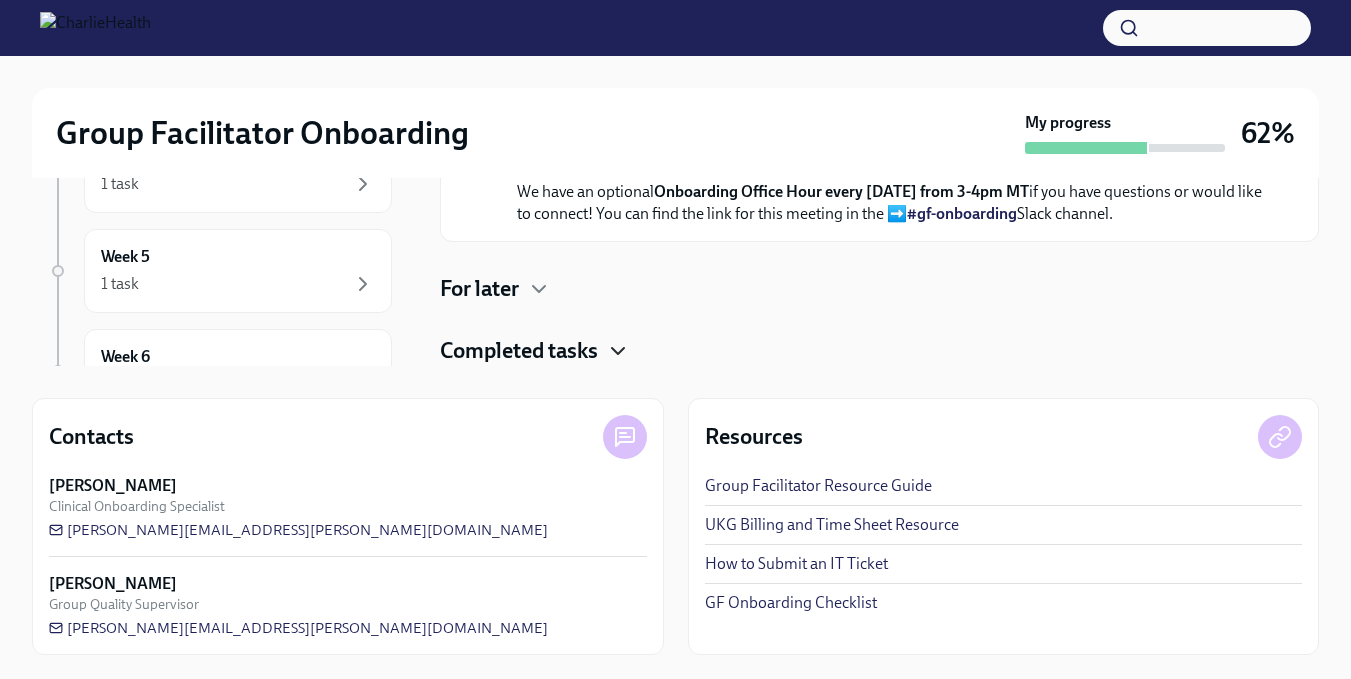click on "Completed tasks" at bounding box center [519, 351] 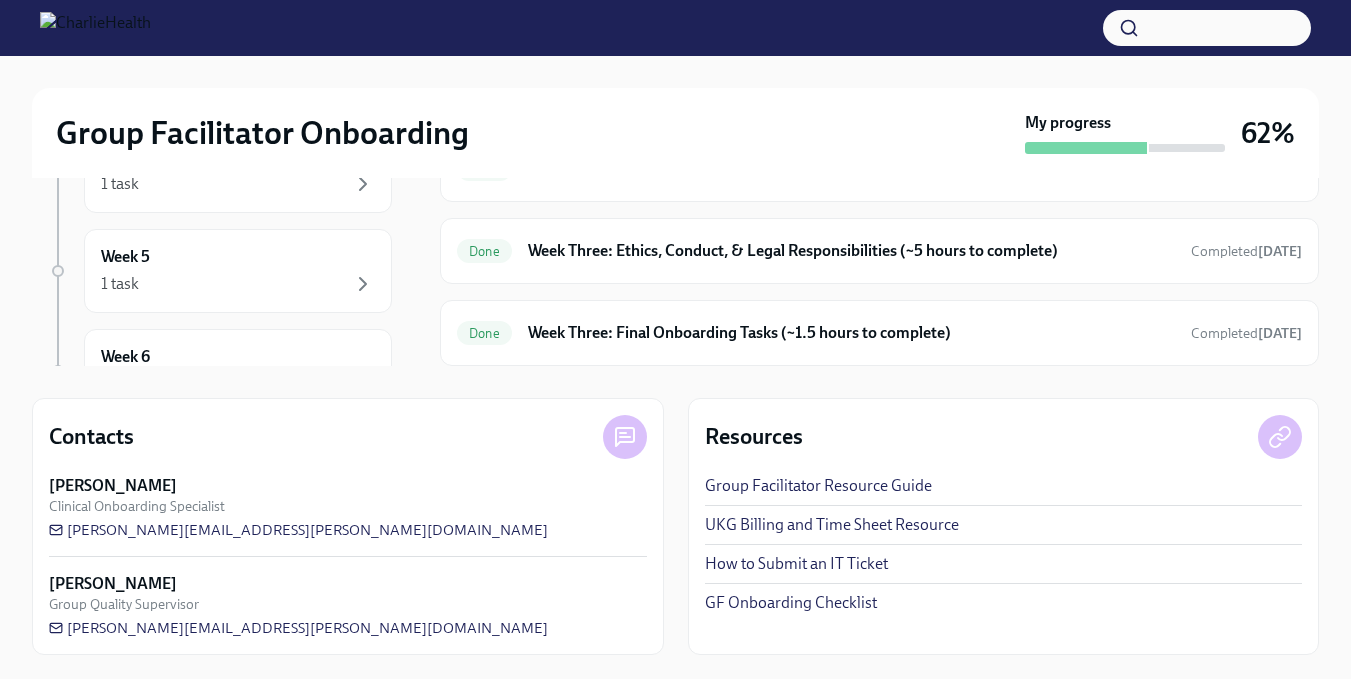 click on "Completed tasks" at bounding box center (519, 105) 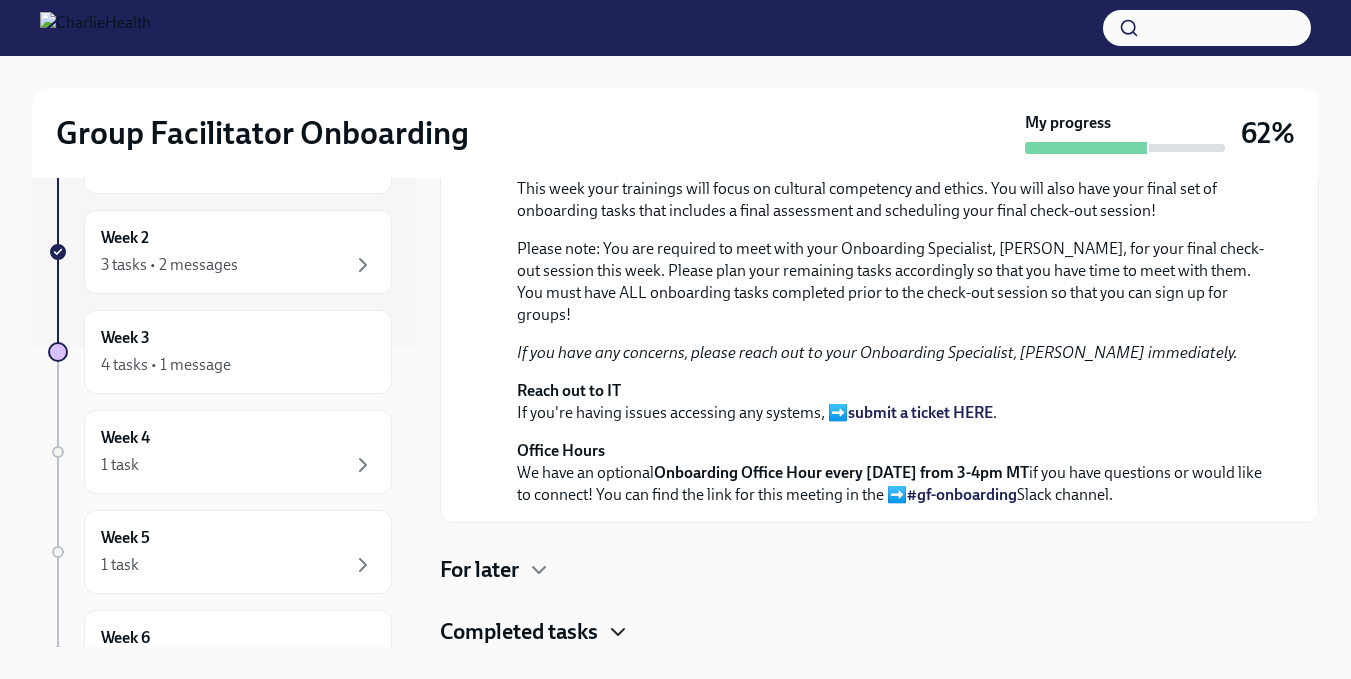 scroll, scrollTop: 0, scrollLeft: 0, axis: both 